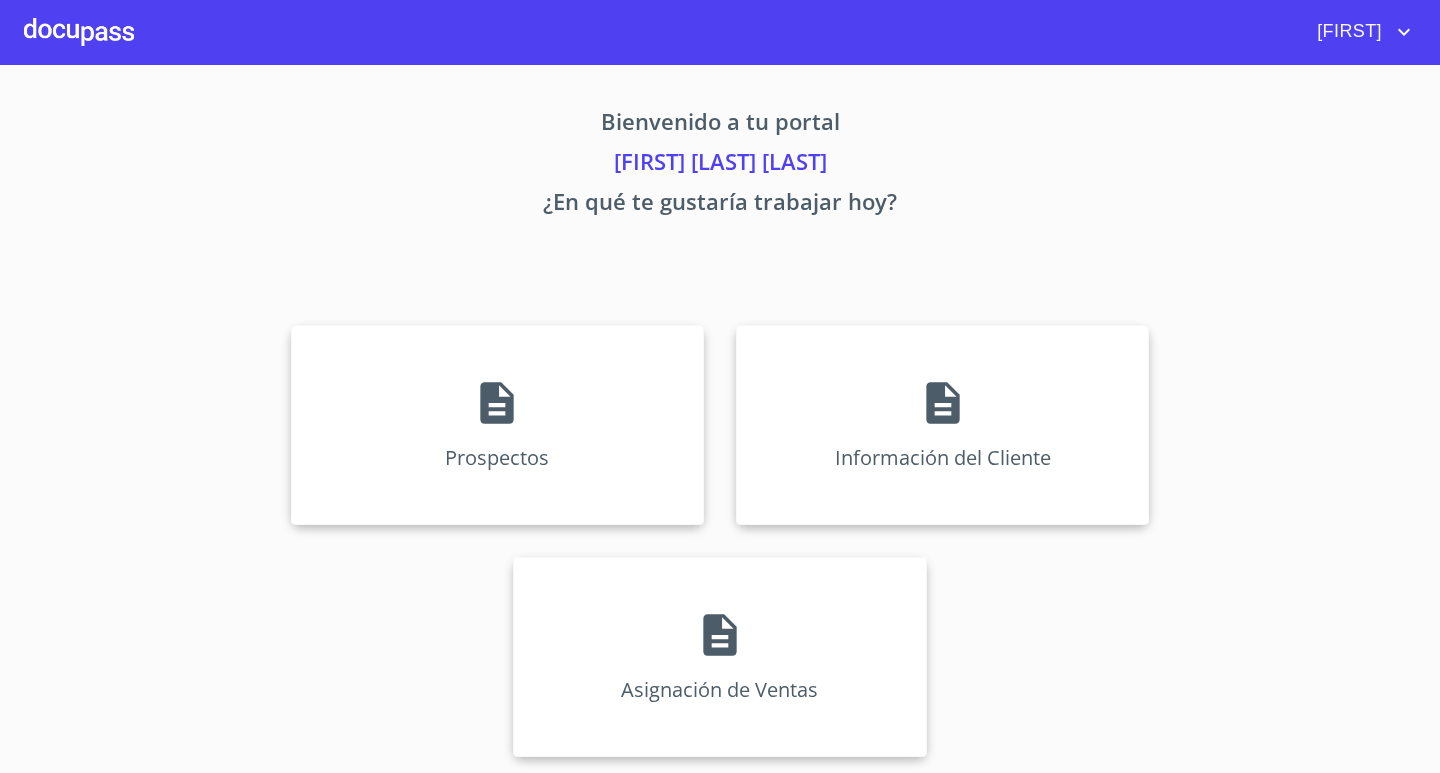 scroll, scrollTop: 0, scrollLeft: 0, axis: both 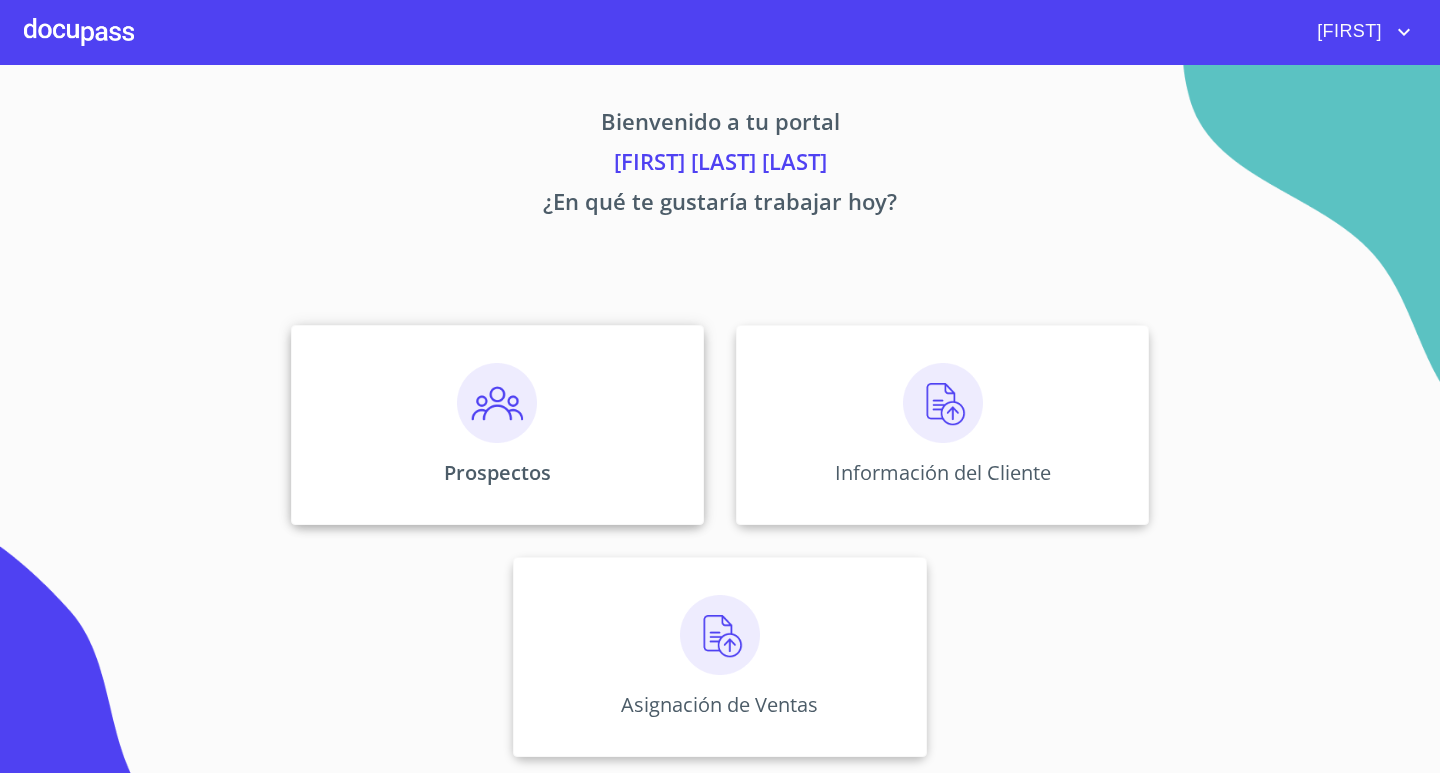click on "Prospectos" at bounding box center [497, 472] 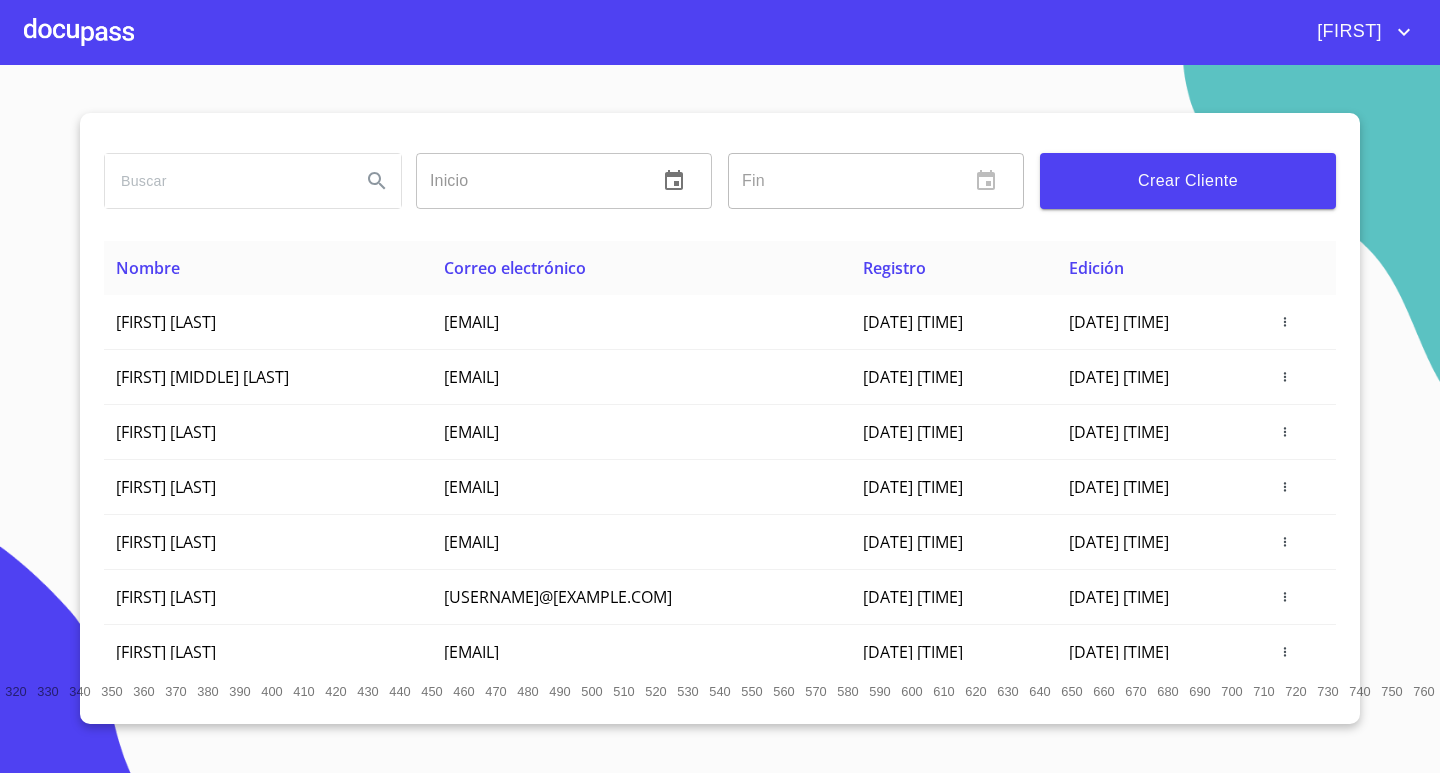 click at bounding box center [225, 181] 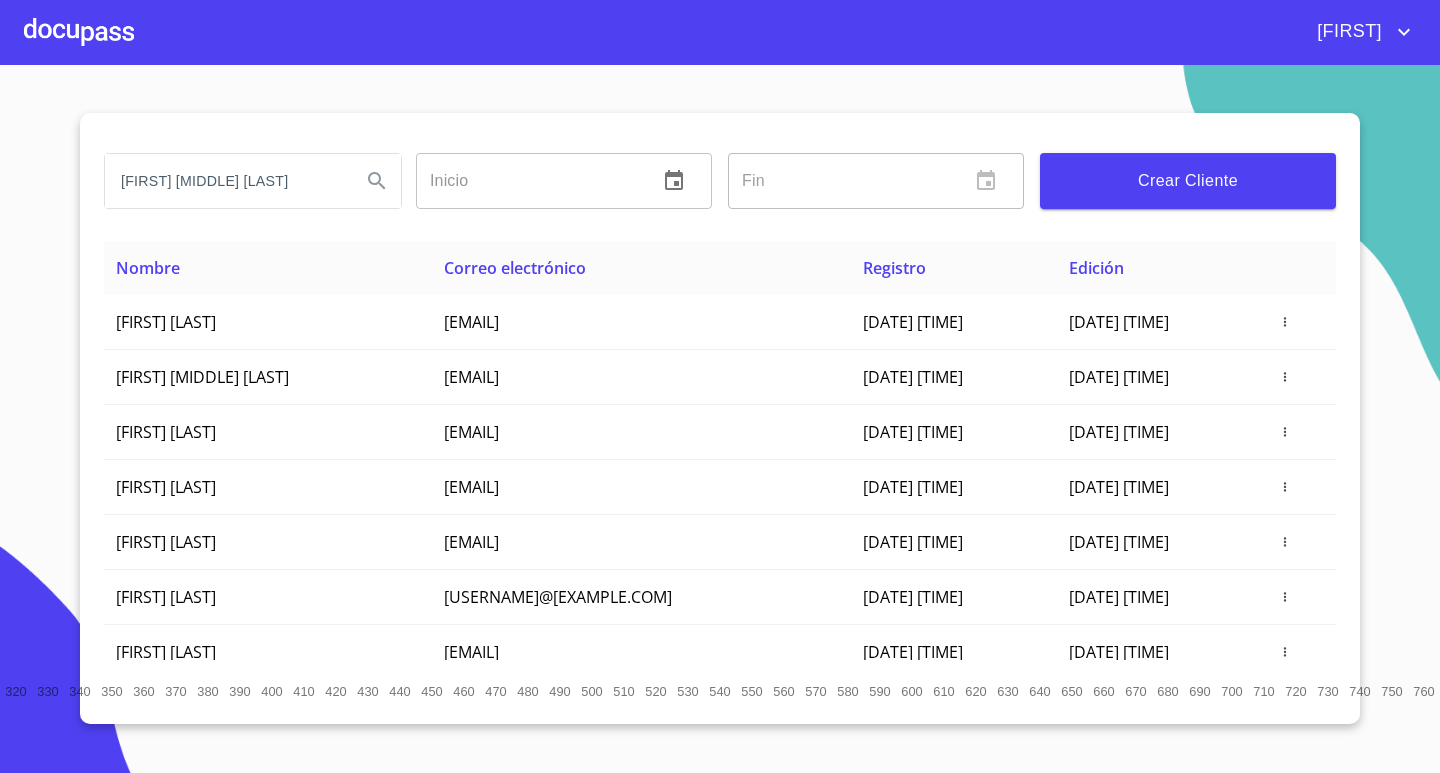 type on "[FIRST] [MIDDLE] [LAST]" 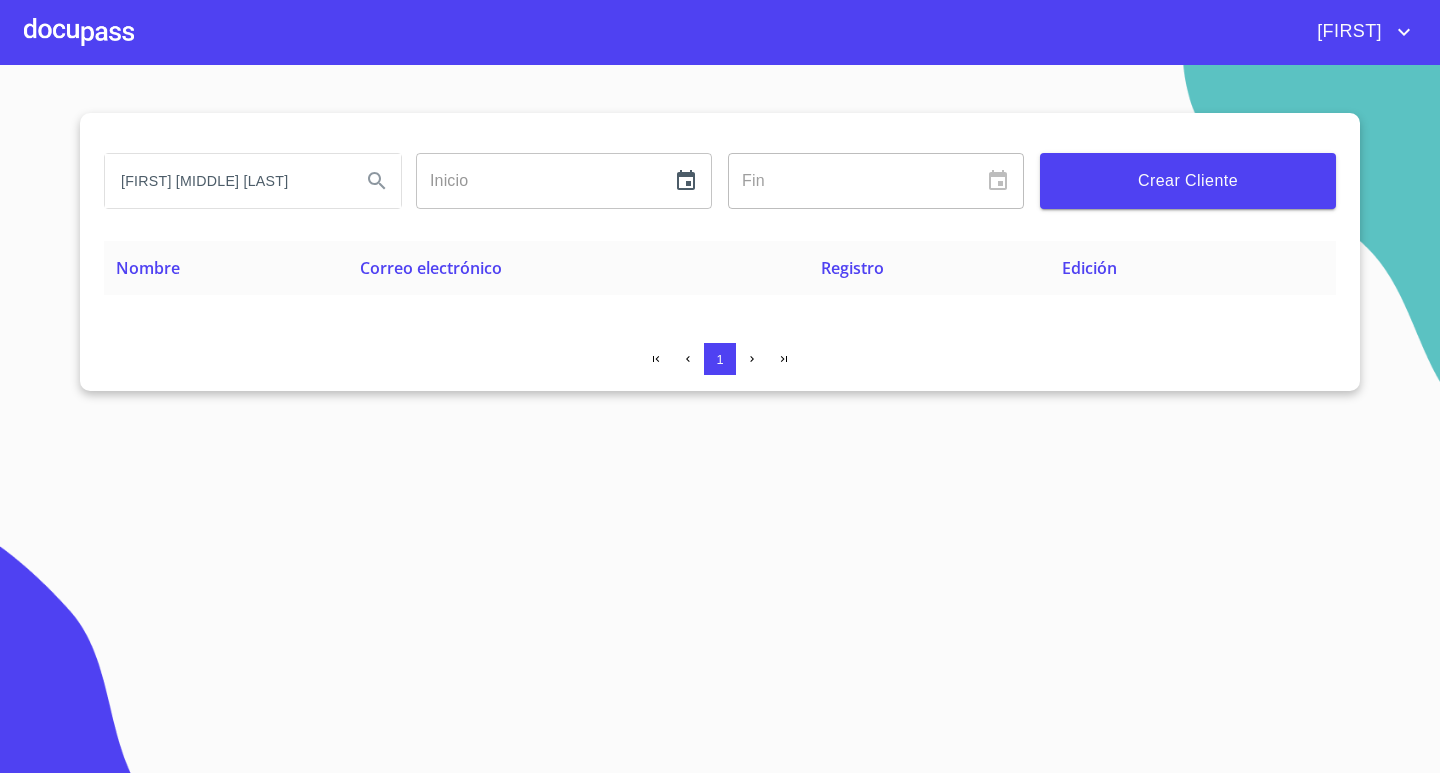 click on "Crear Cliente" at bounding box center [1188, 181] 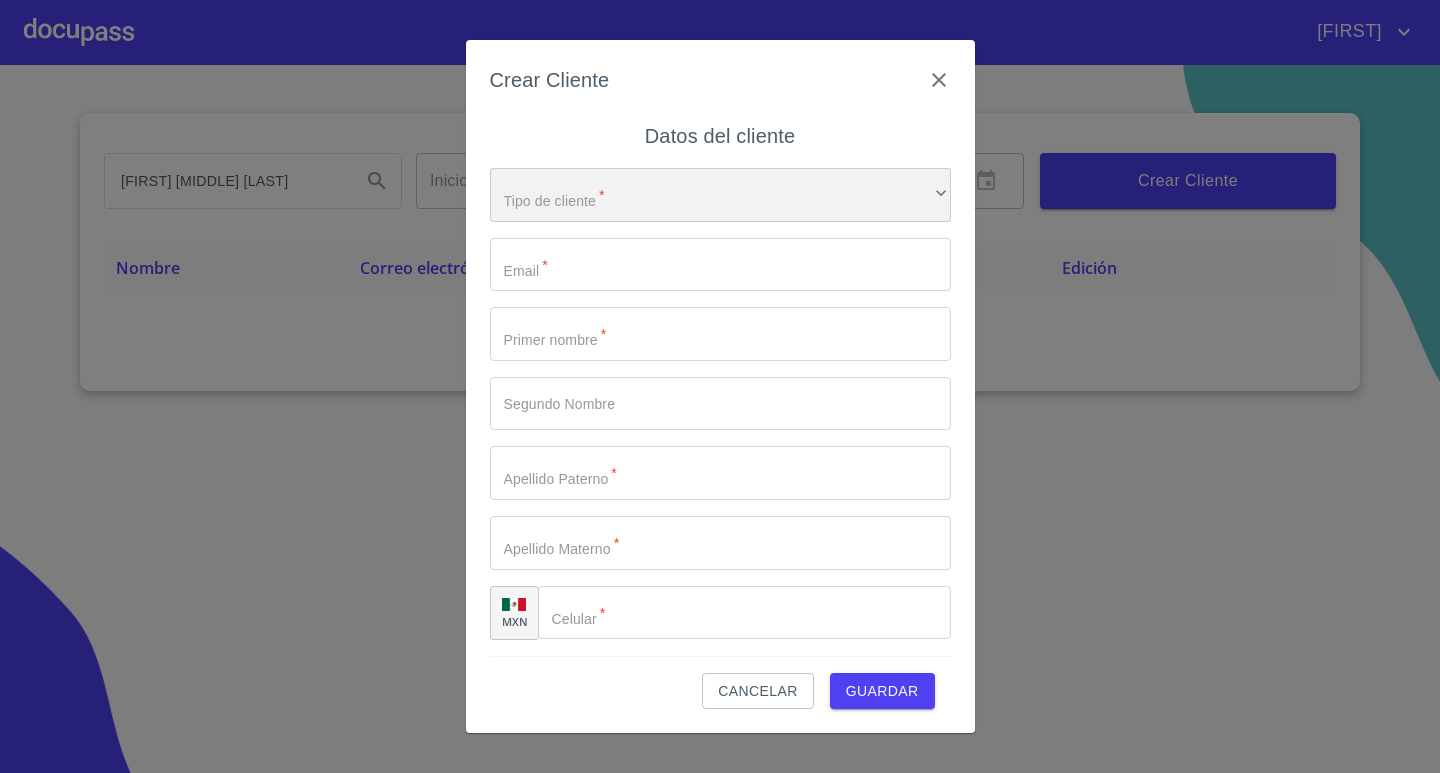 click on "​" at bounding box center [720, 195] 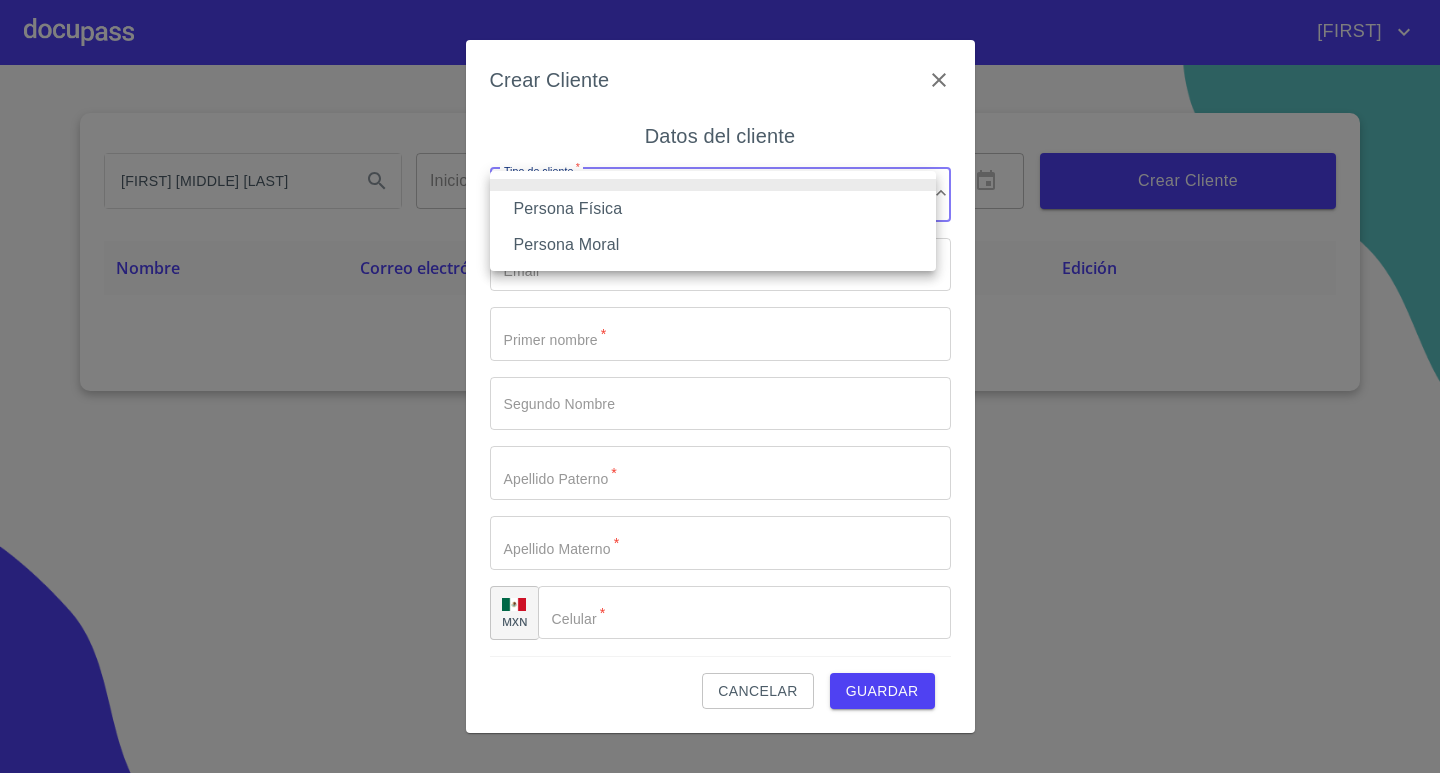 click on "Persona Física" at bounding box center (713, 209) 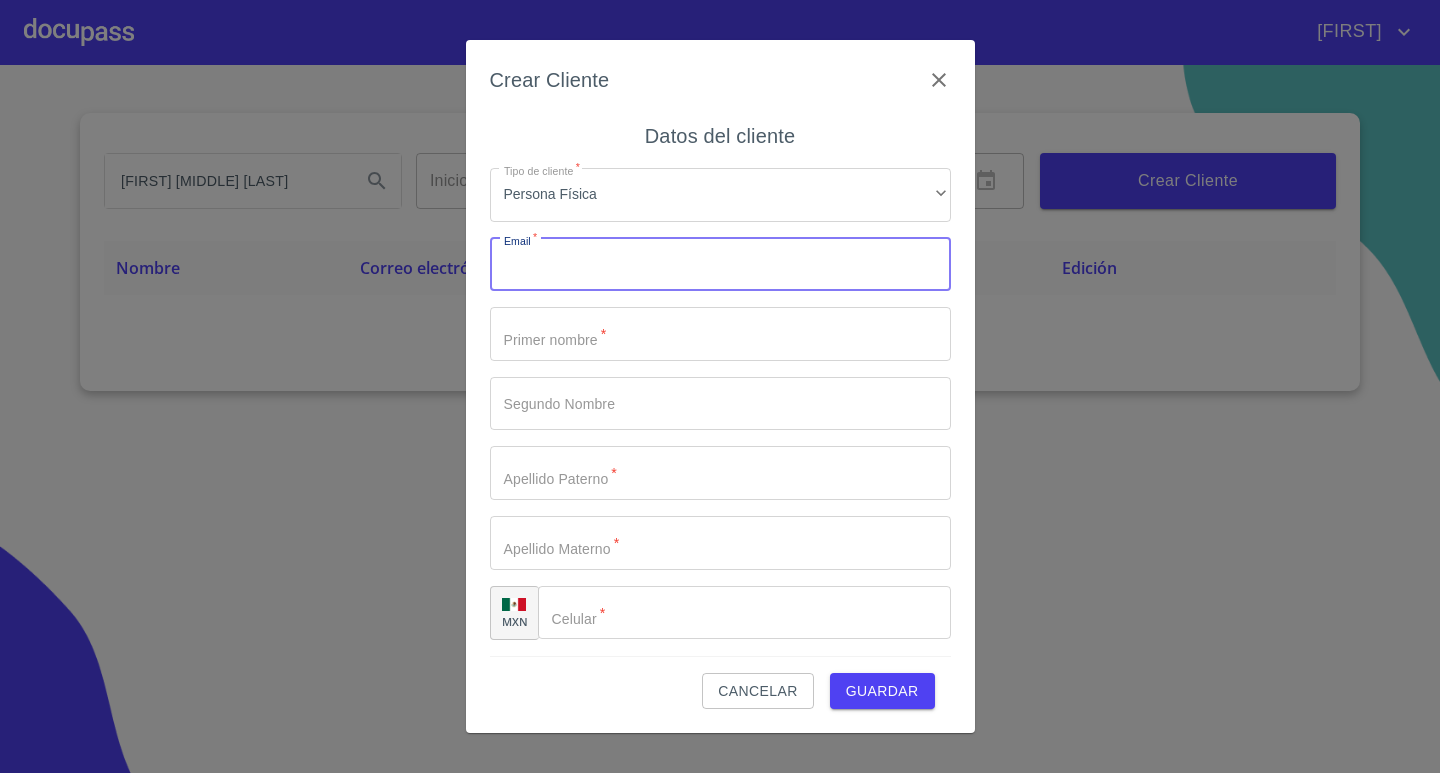 click on "Tipo de cliente   *" at bounding box center (720, 265) 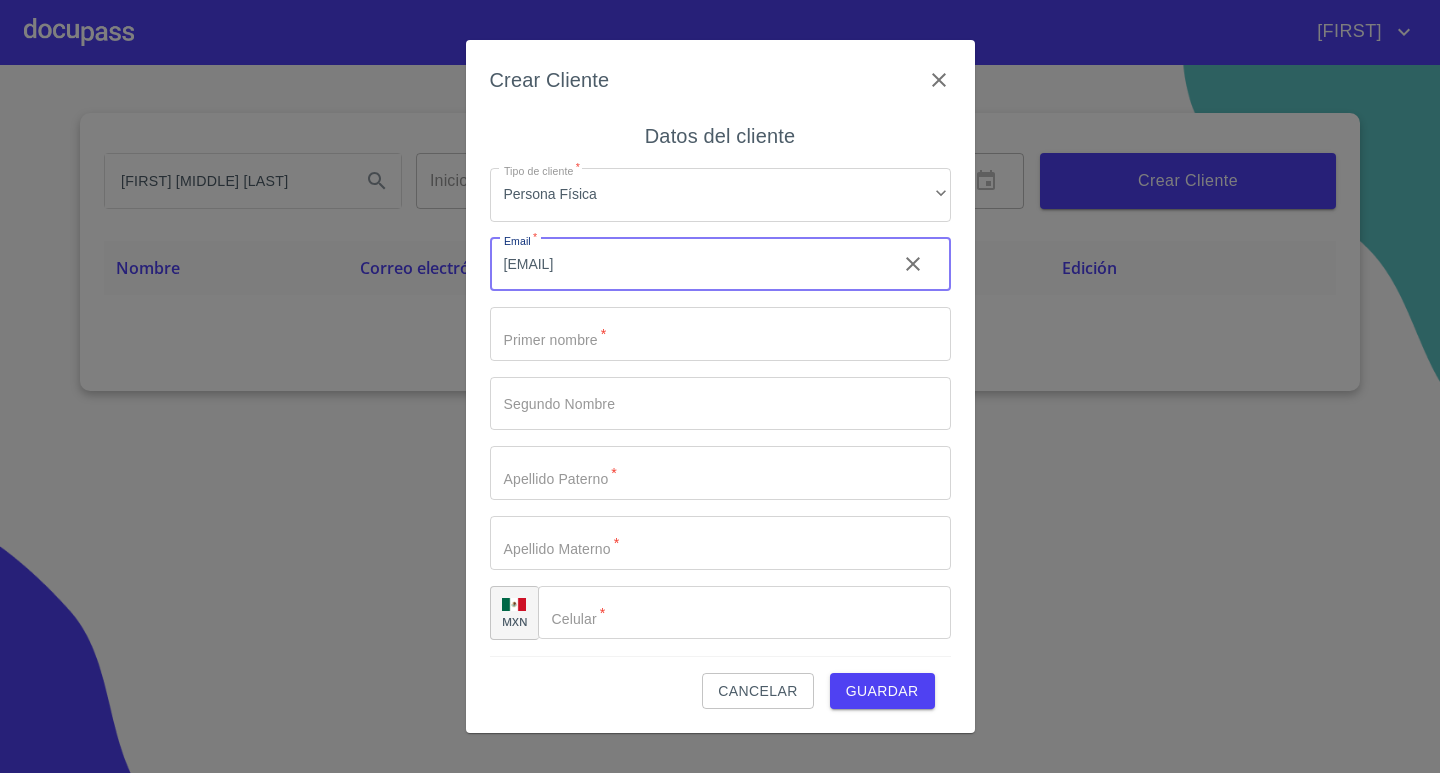 type on "[EMAIL]" 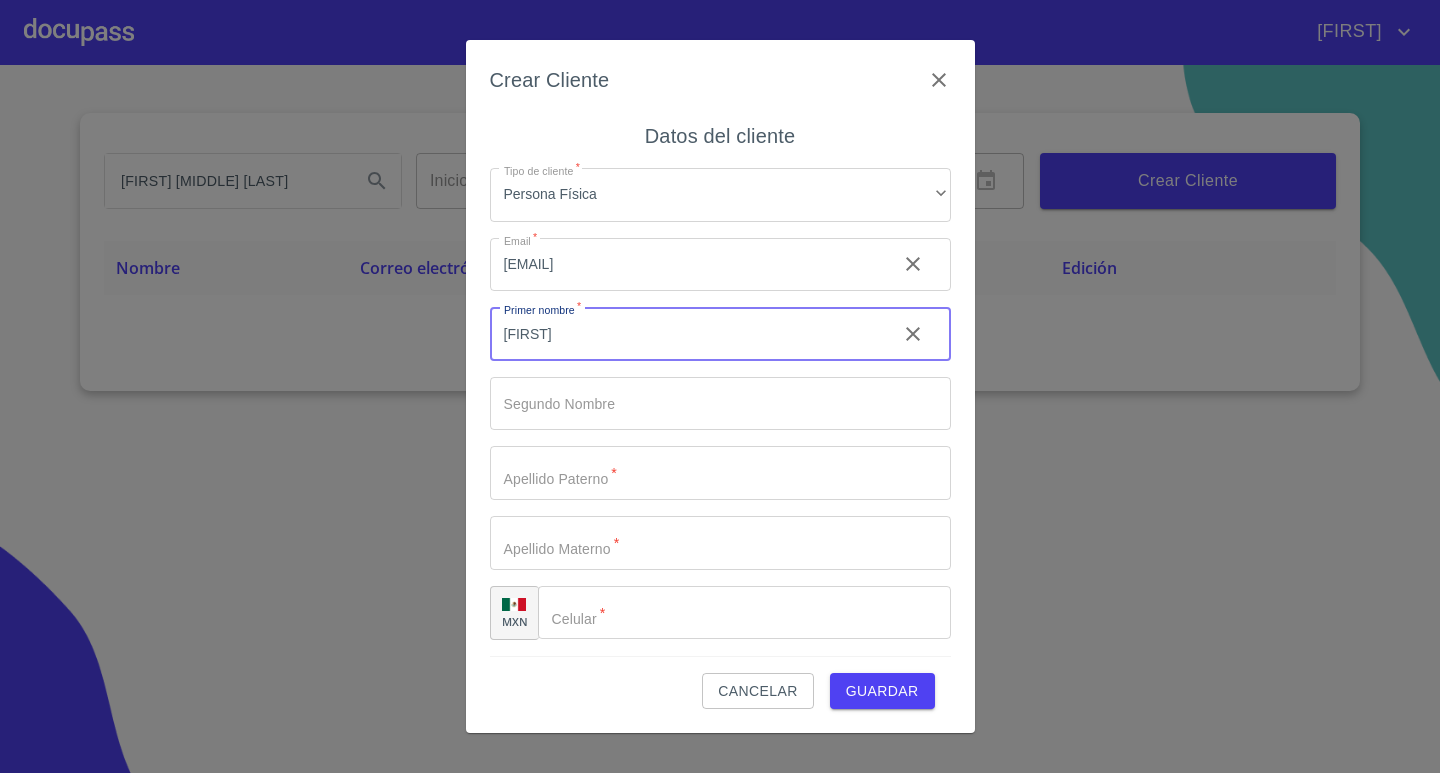 type on "[FIRST]" 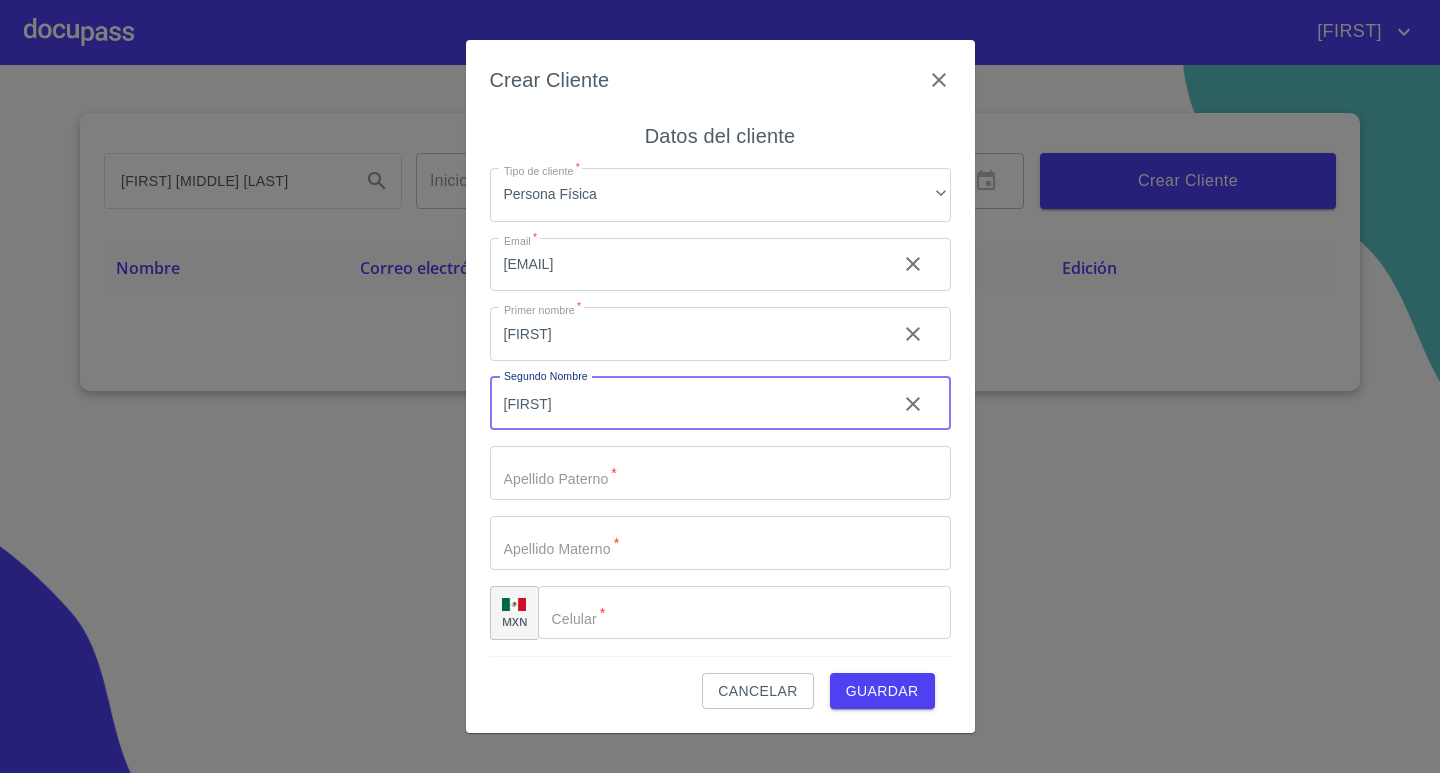 type on "[FIRST]" 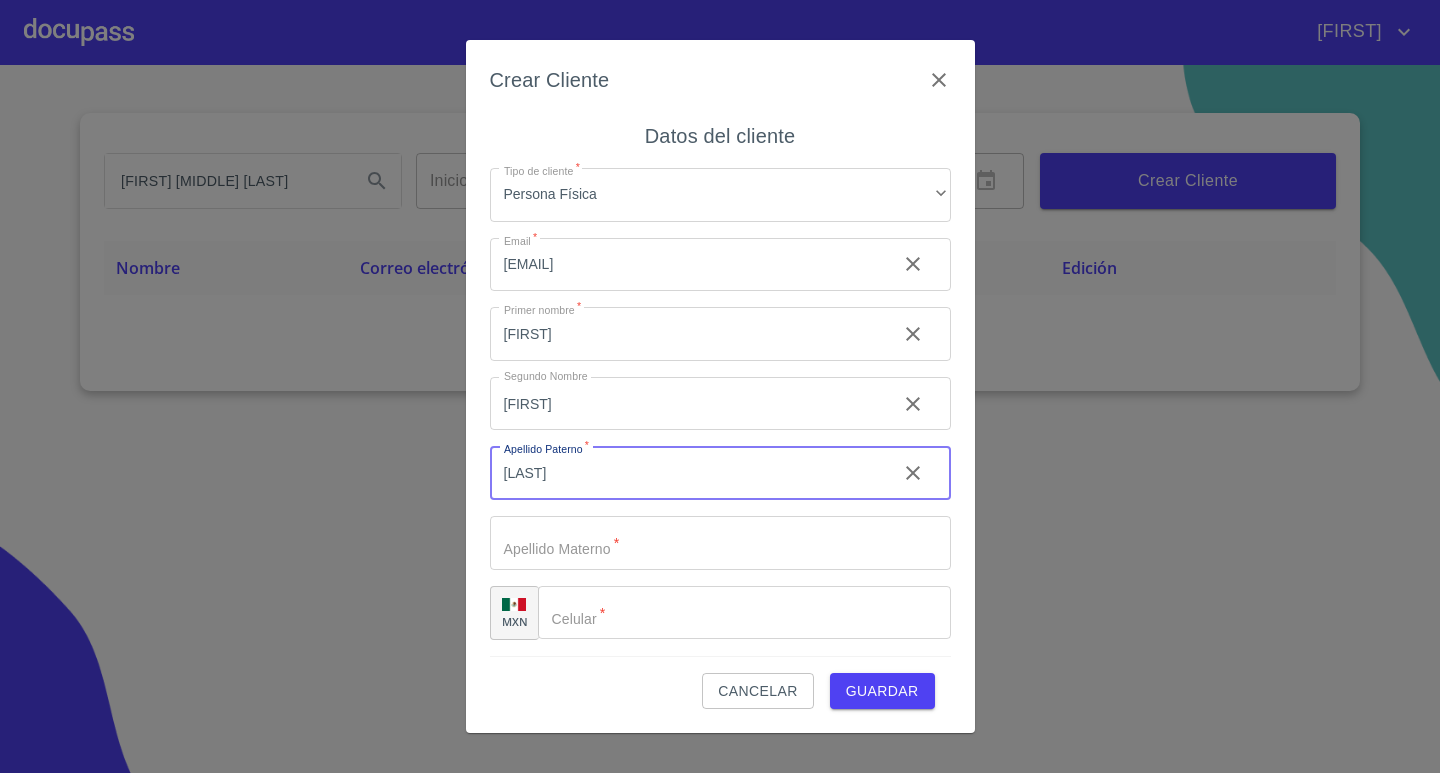 type on "[LAST]" 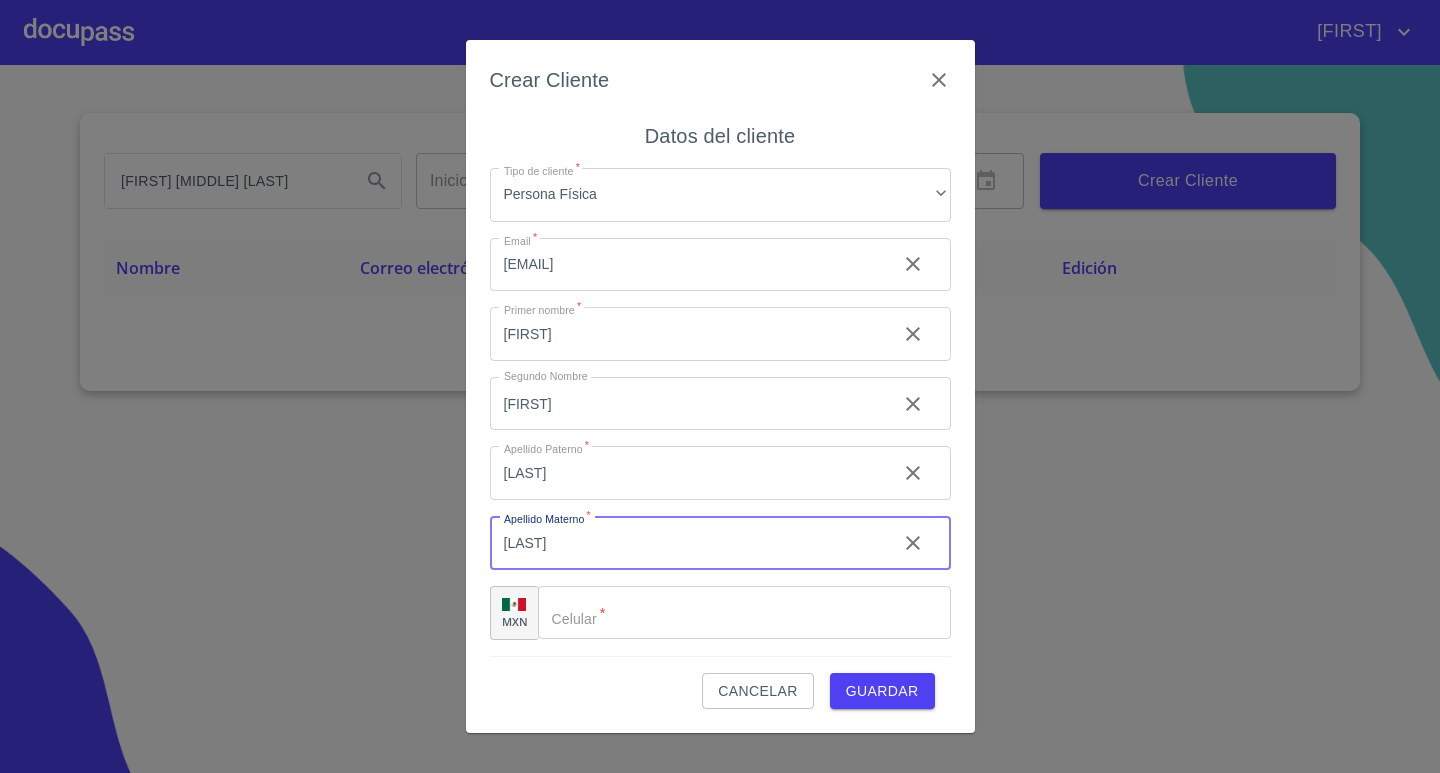 type on "[LAST]" 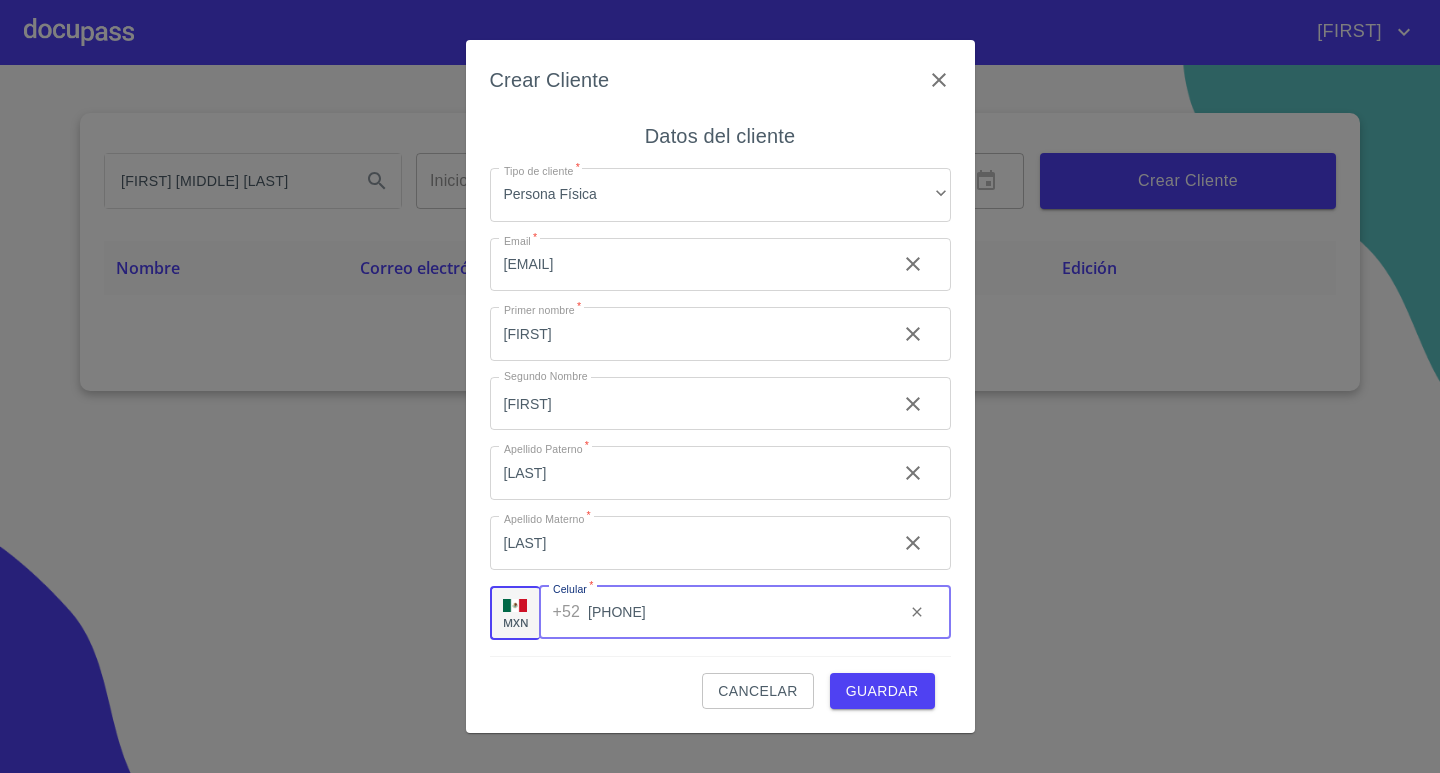 type on "[PHONE]" 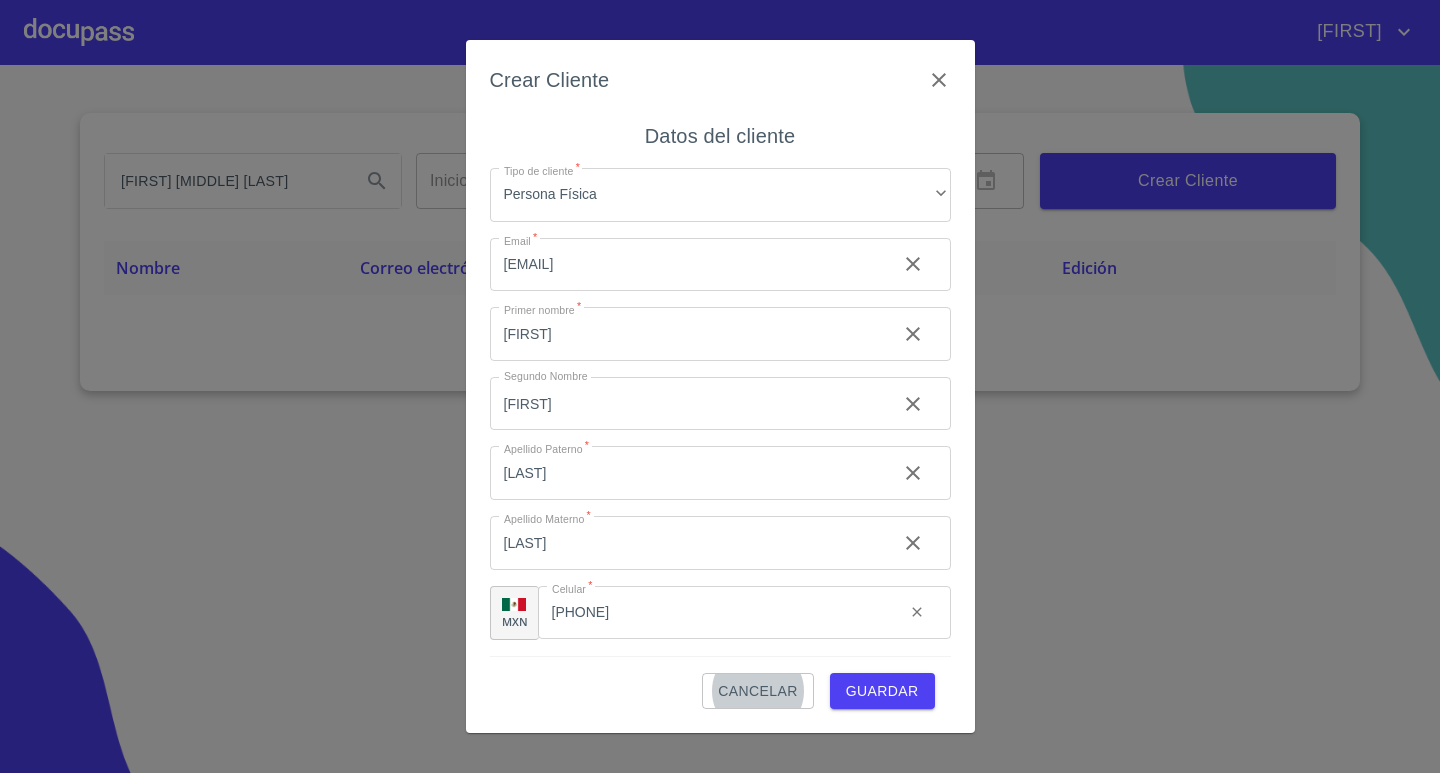 type 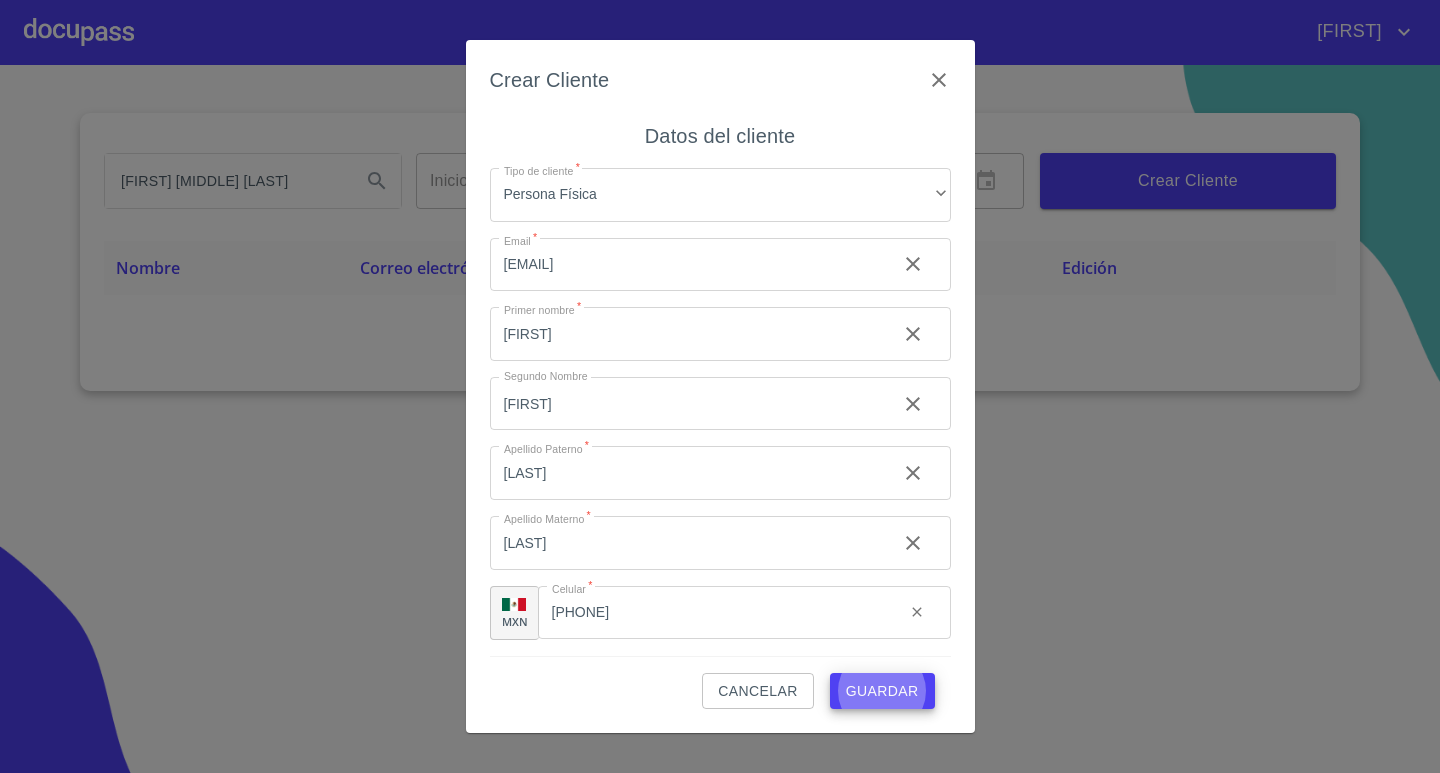type 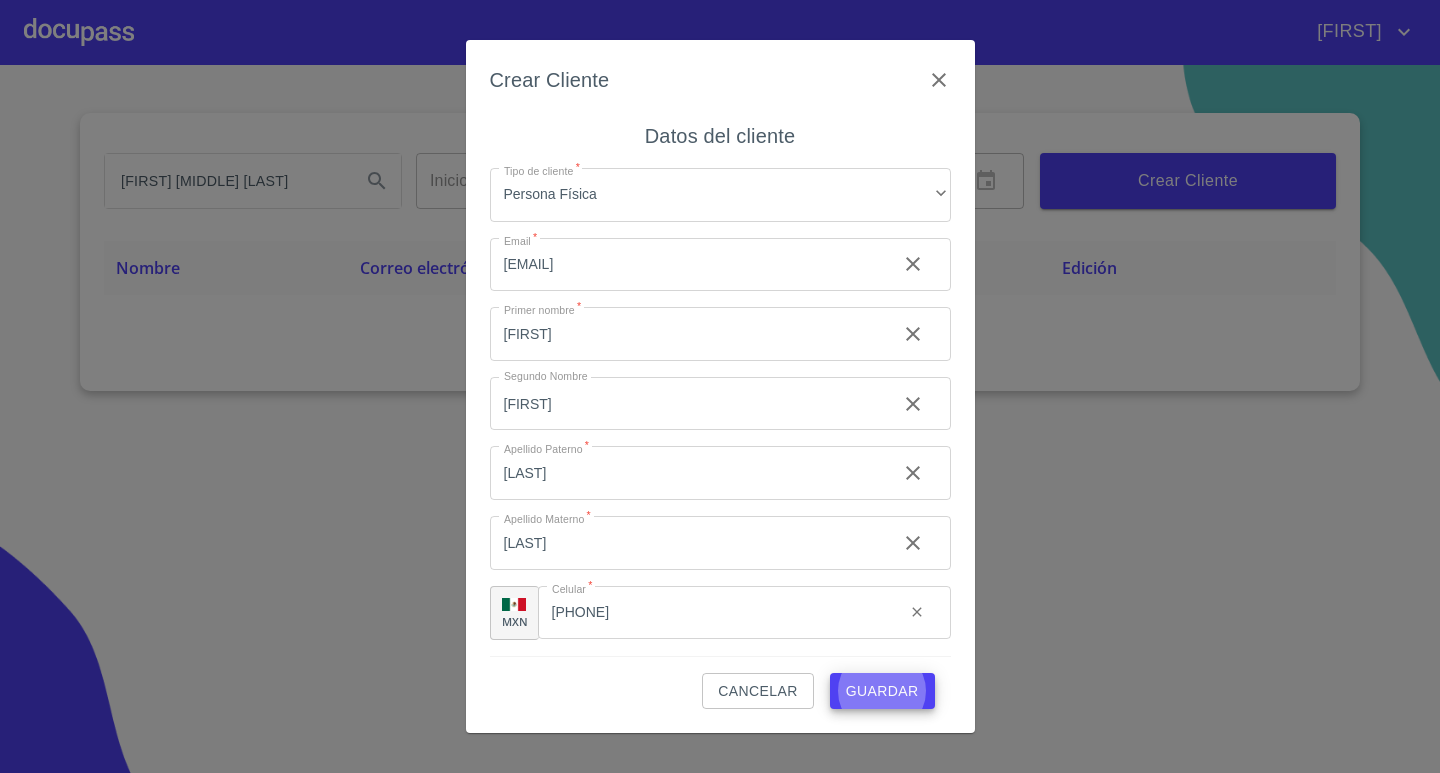click on "Guardar" at bounding box center (882, 691) 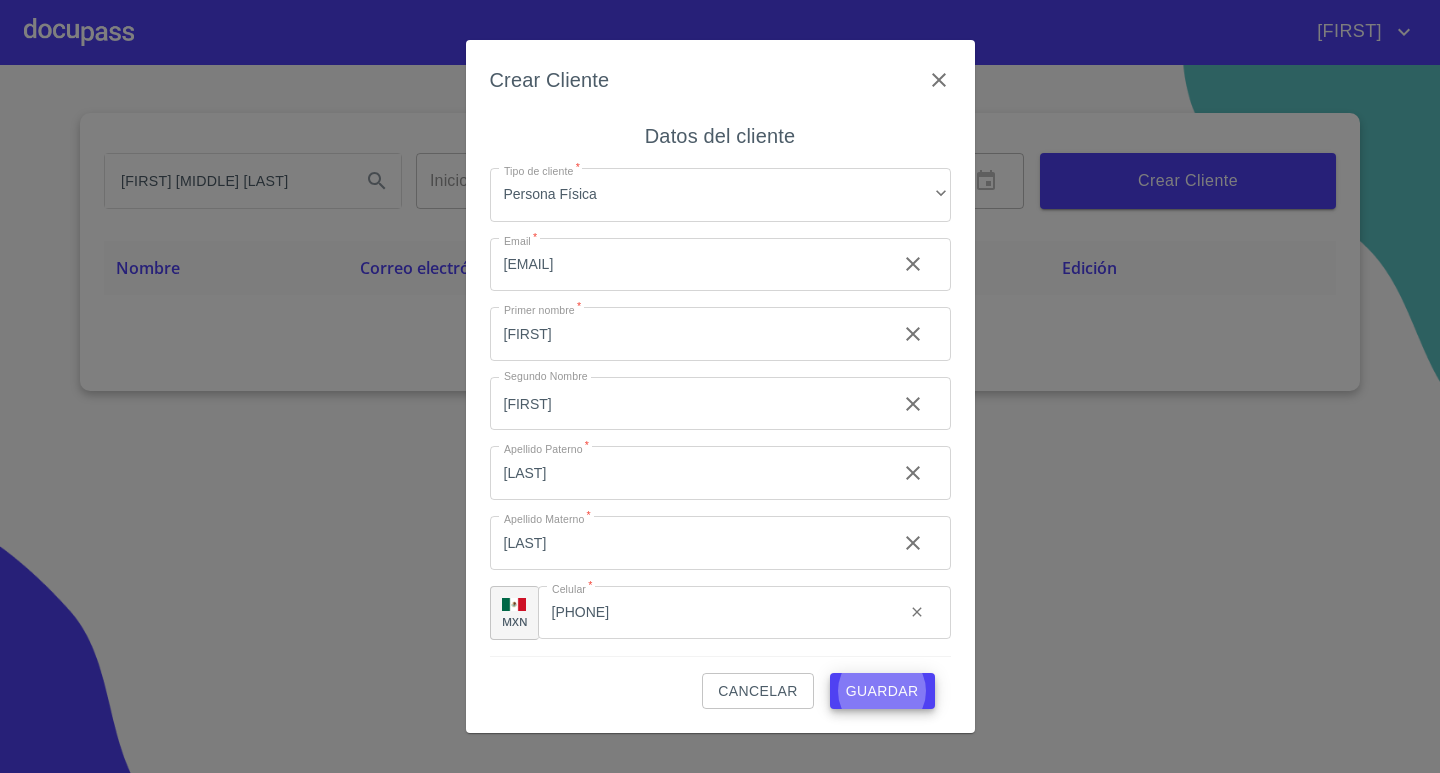 type 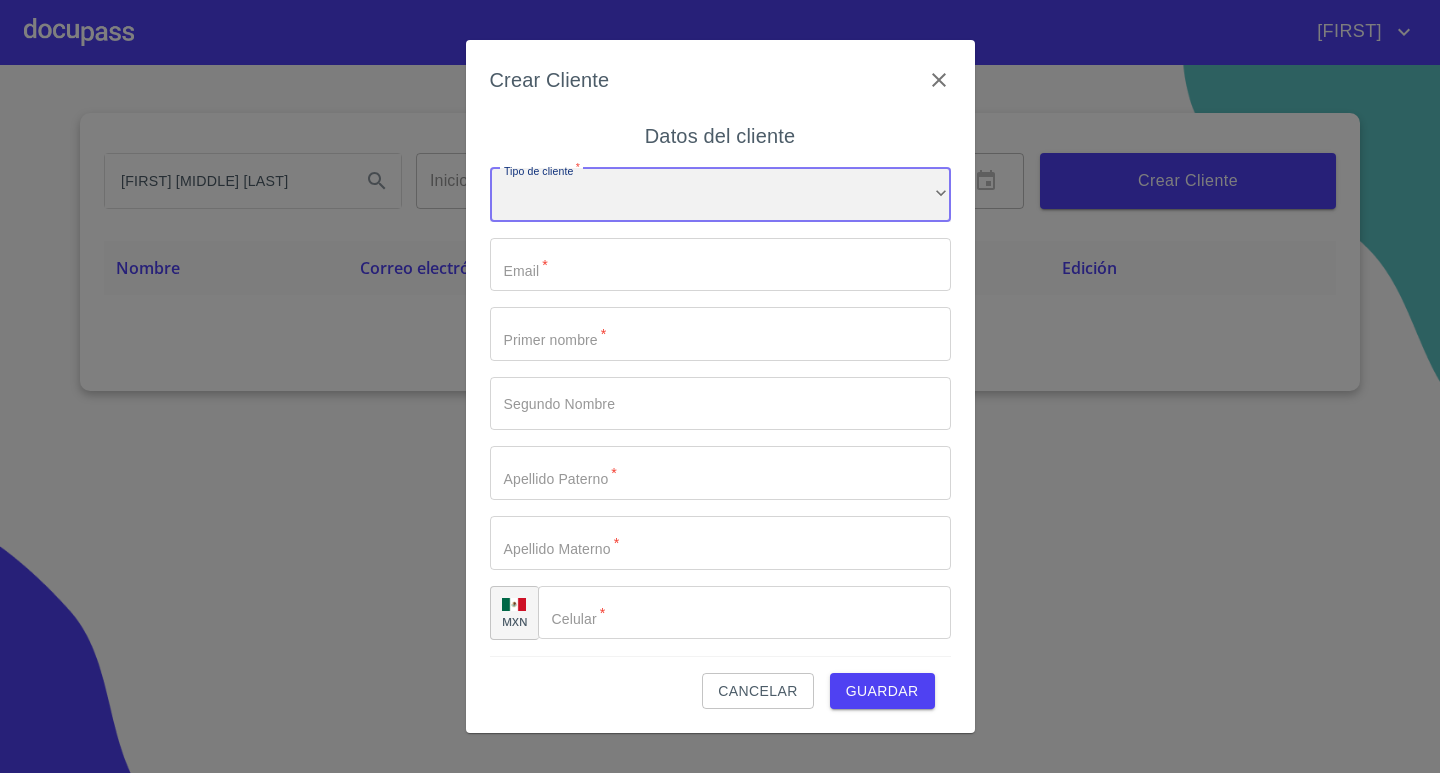 click on "​" at bounding box center [720, 195] 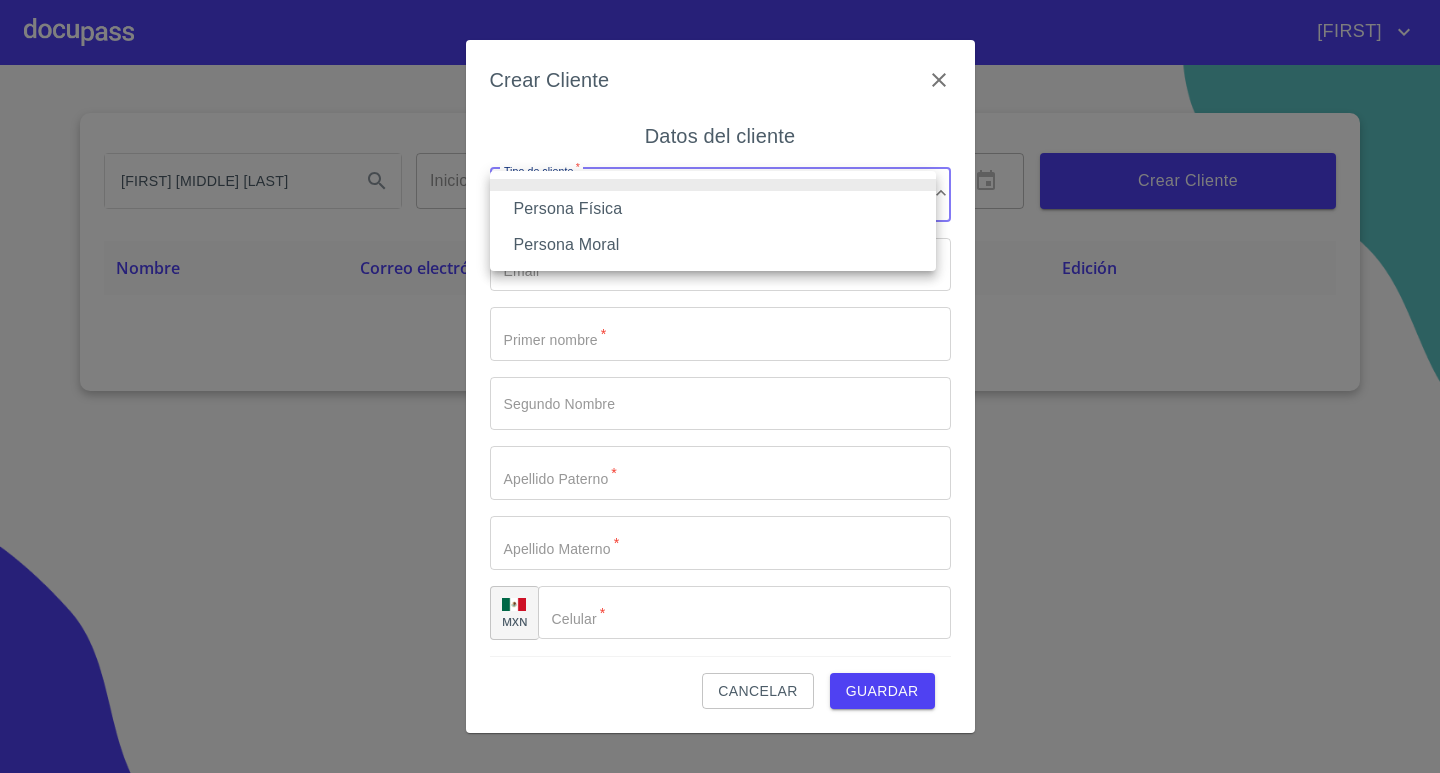 click on "Persona Física" at bounding box center (713, 209) 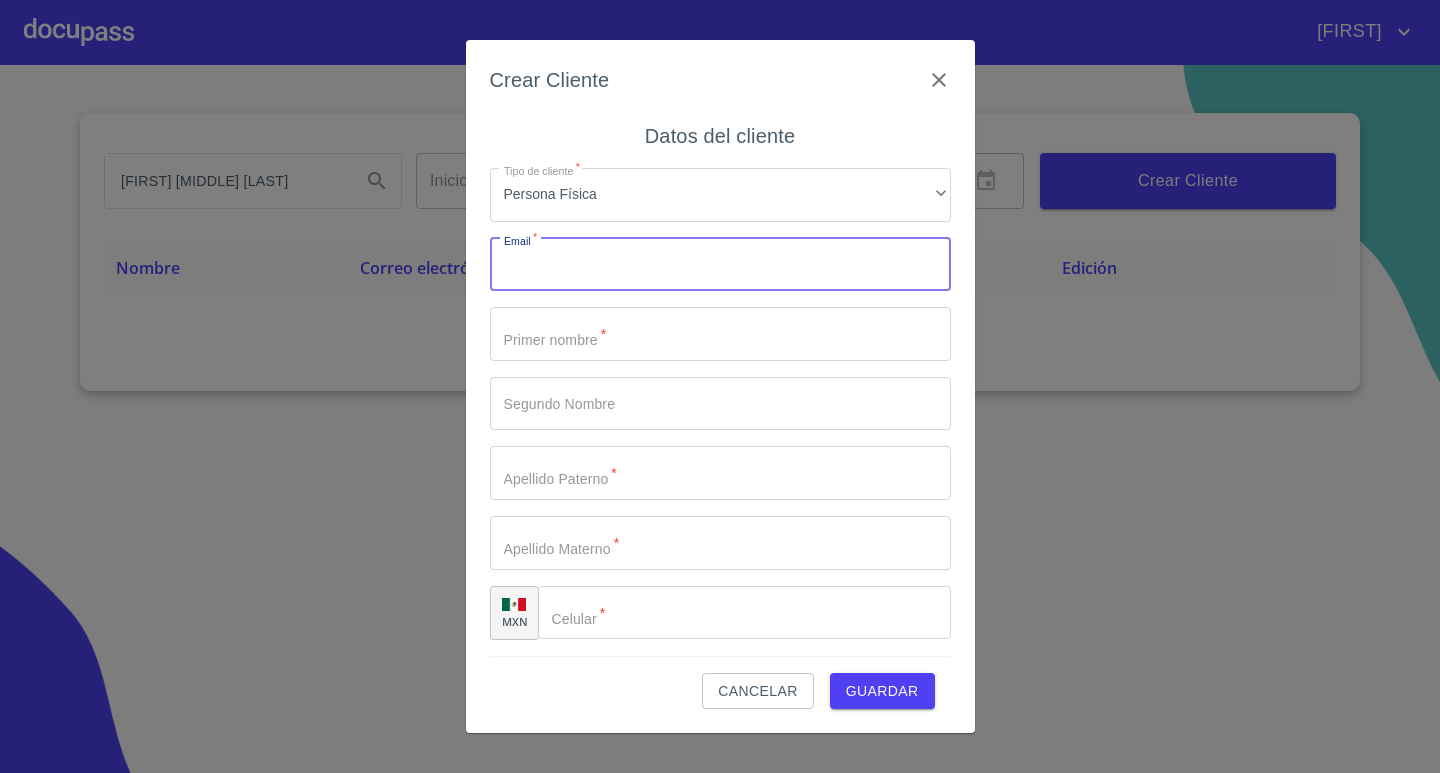 click on "Tipo de cliente   *" at bounding box center (720, 265) 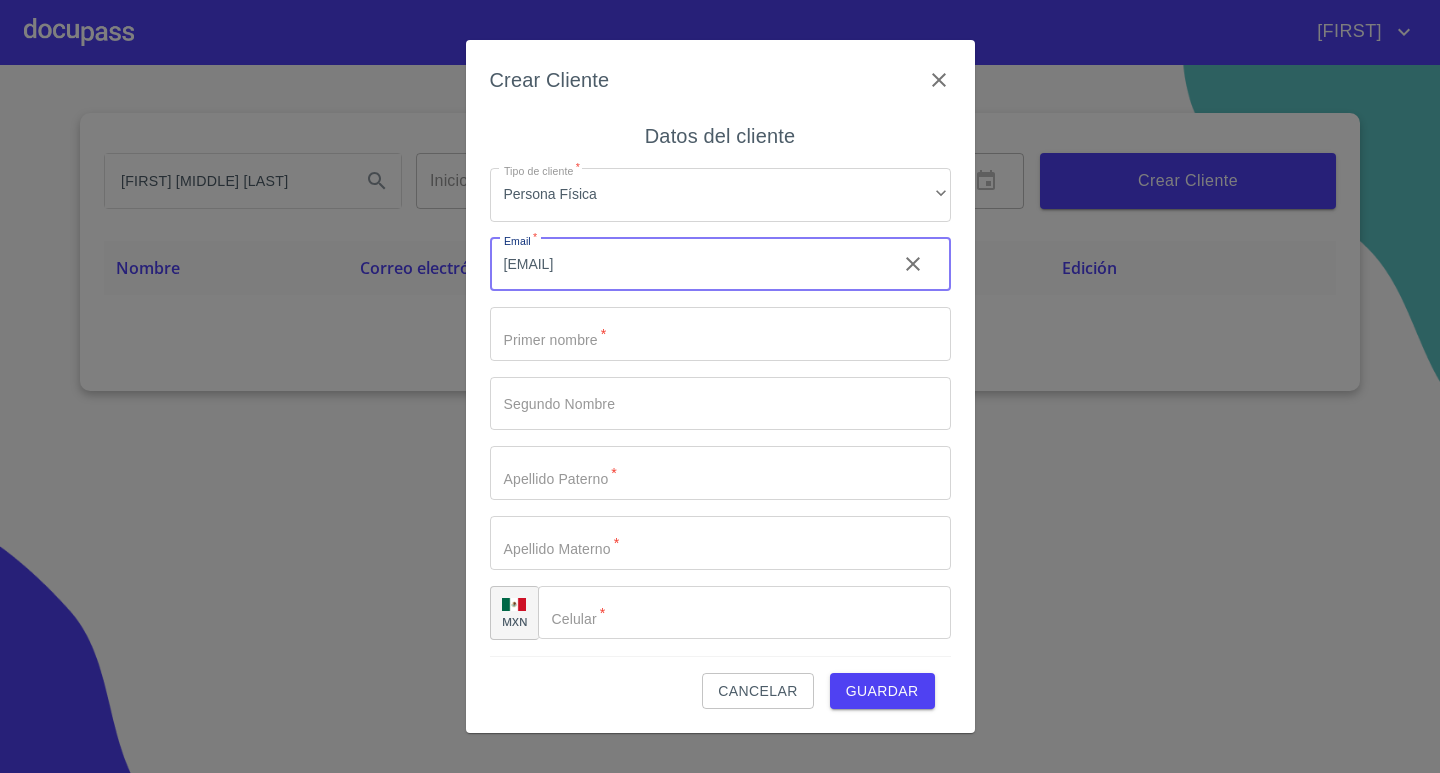 type on "[EMAIL]" 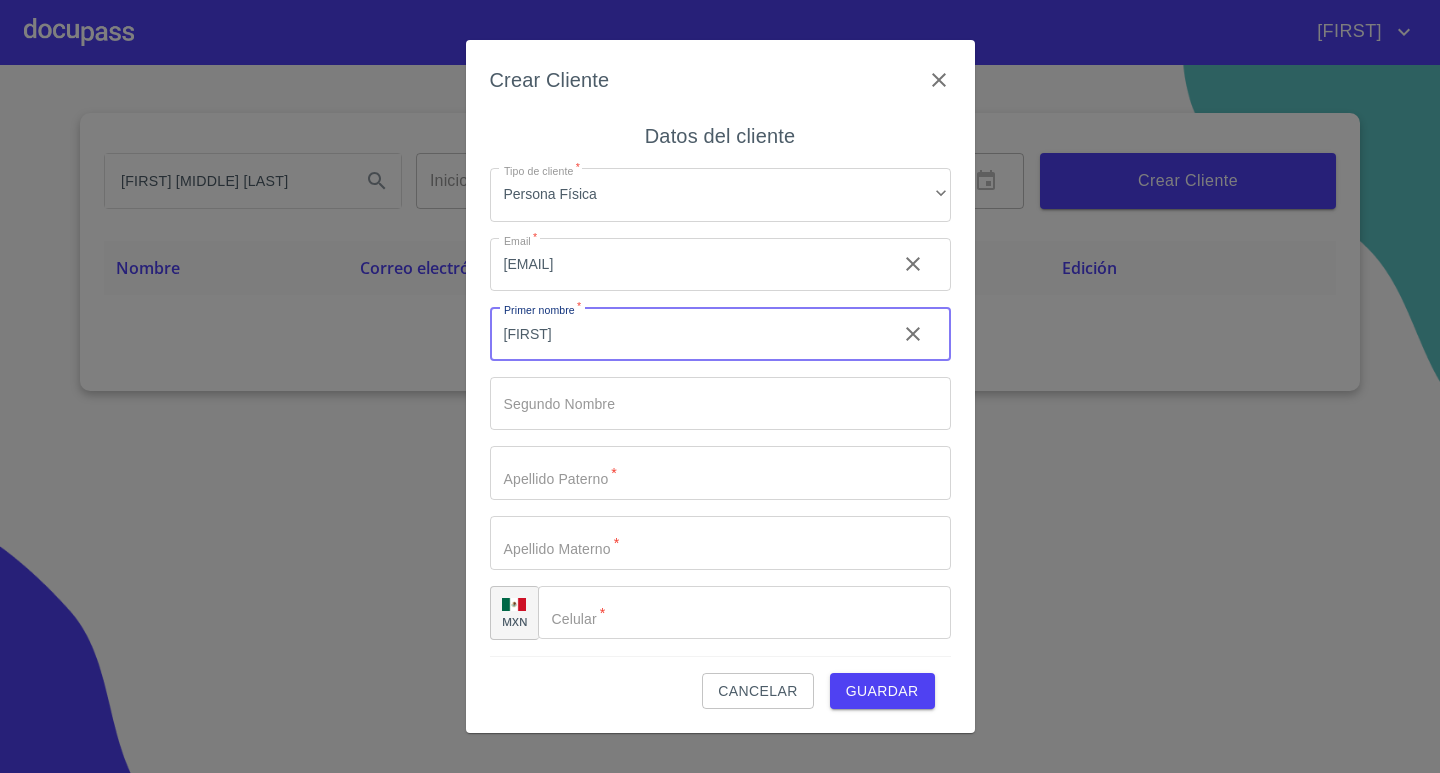 type on "[FIRST]" 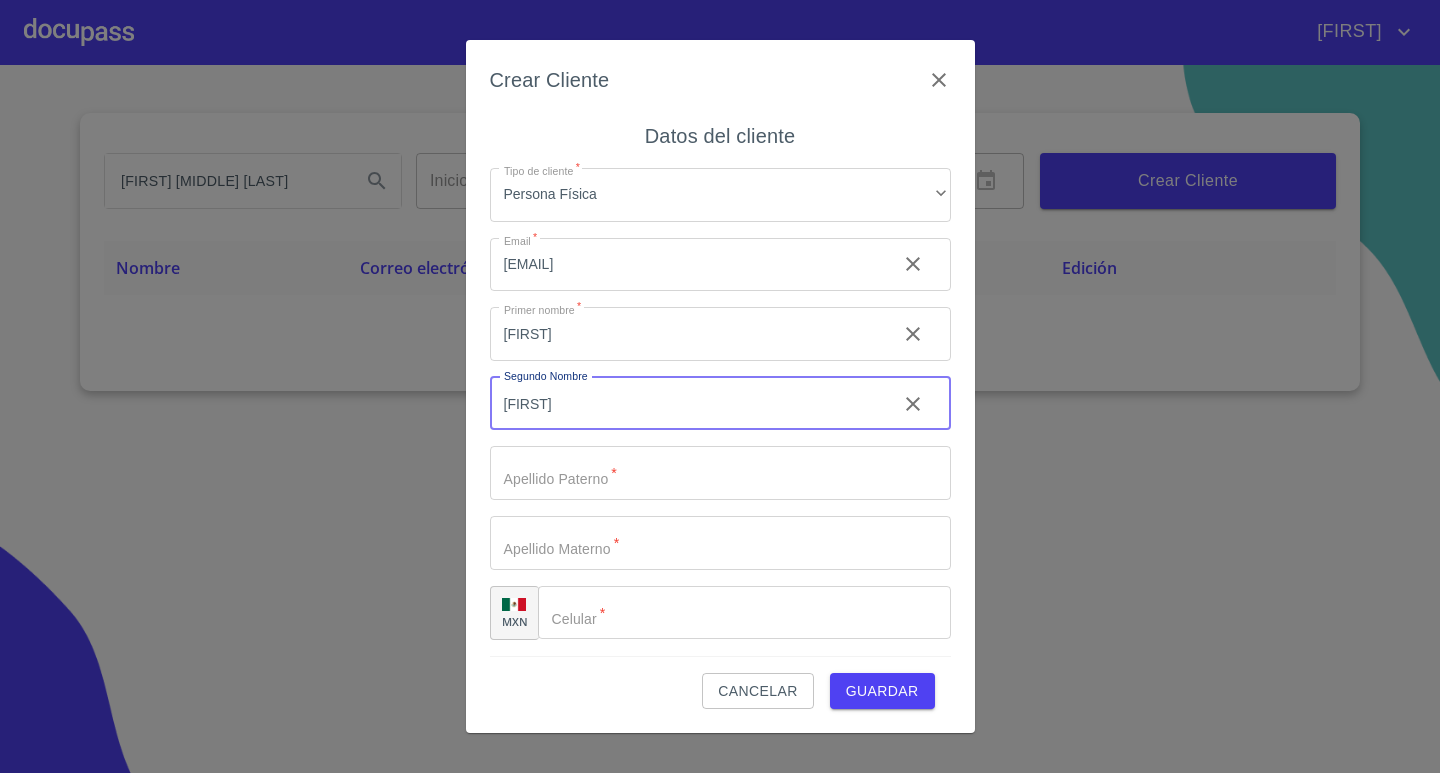 type on "[FIRST]" 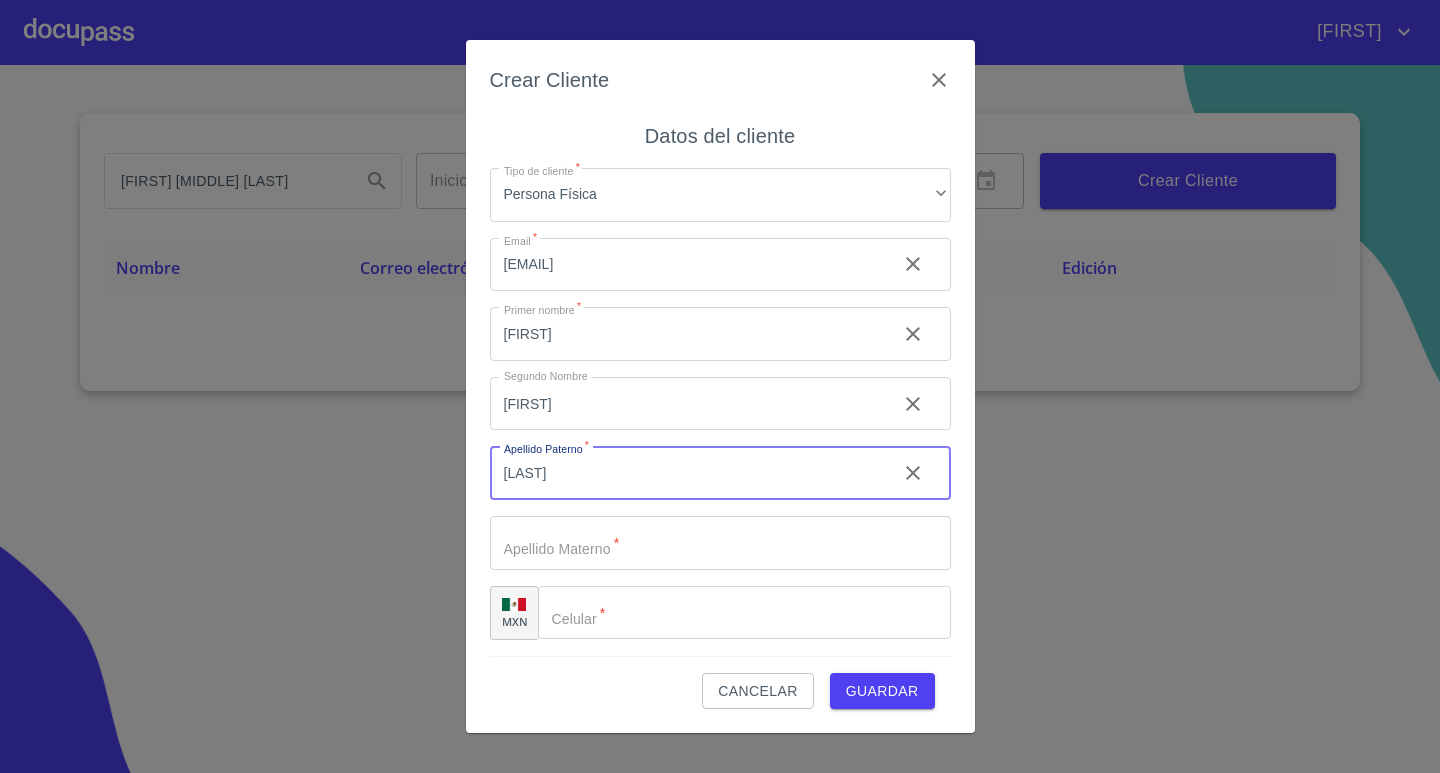 type on "[LAST]" 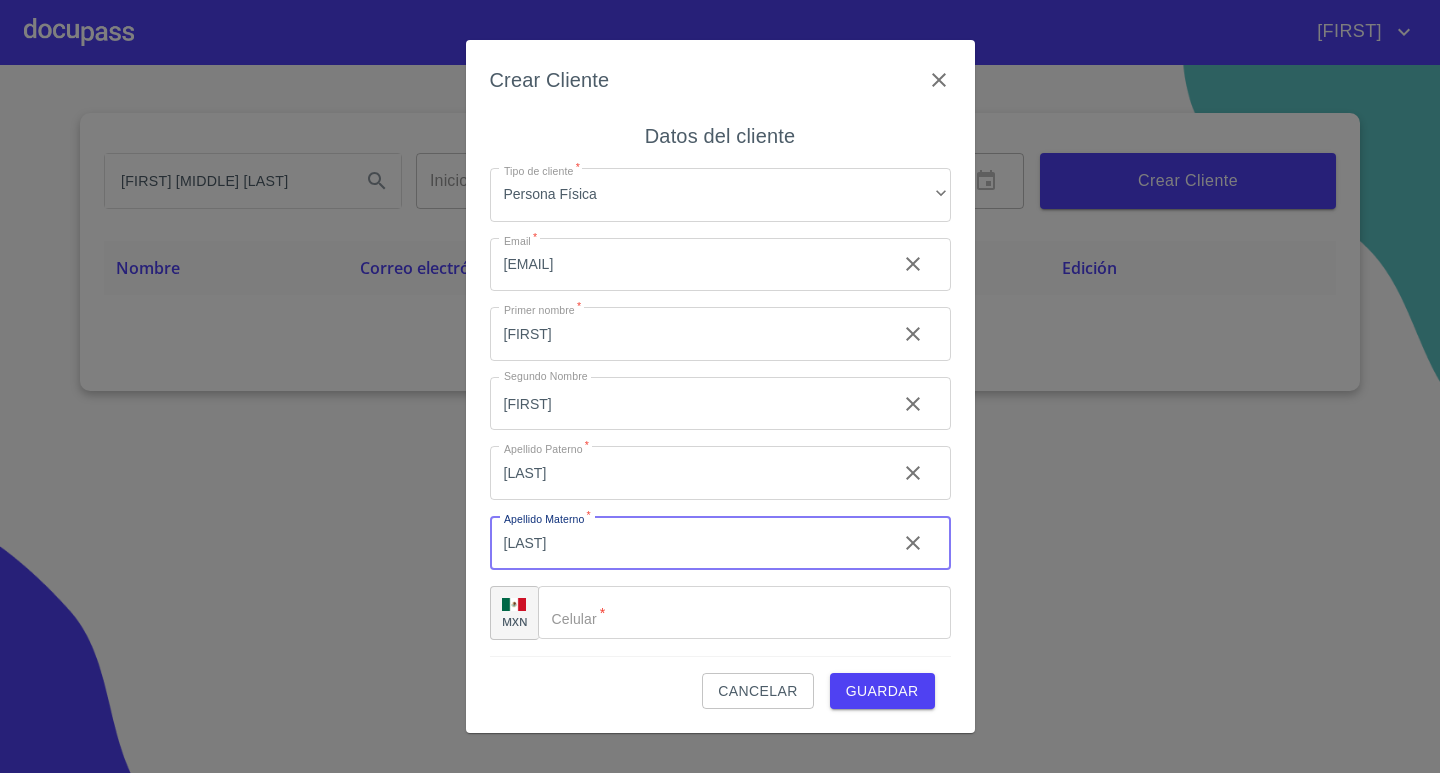 type on "[LAST]" 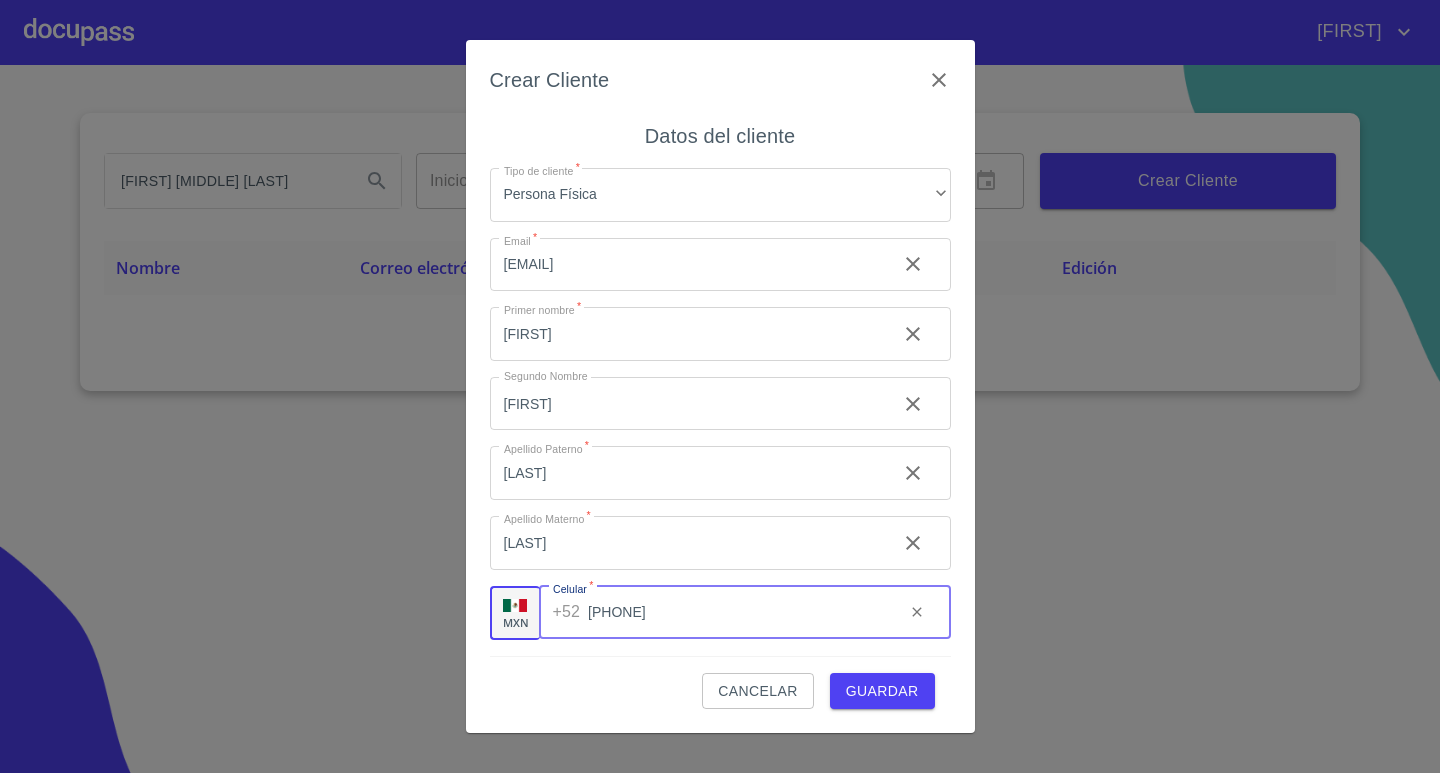 type on "[PHONE]" 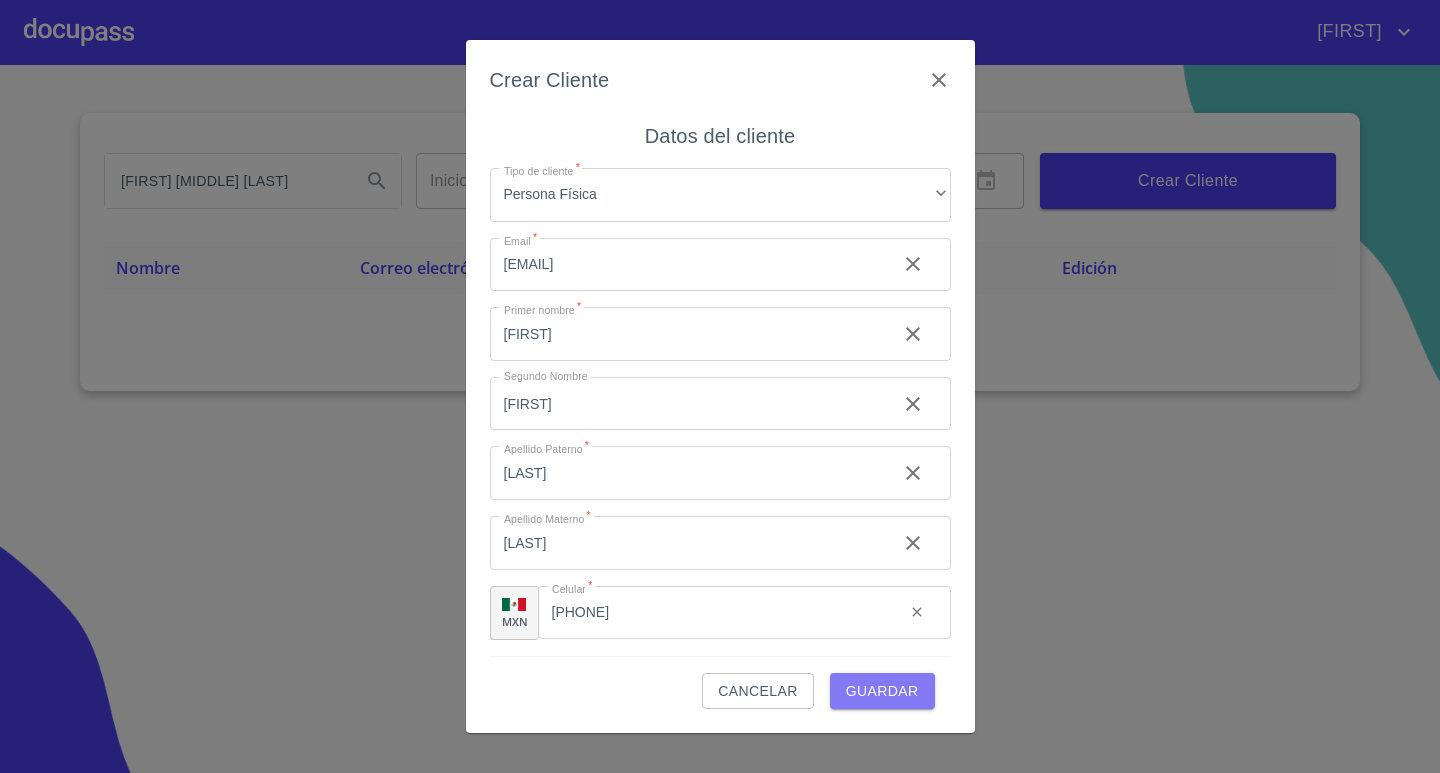 click on "Guardar" at bounding box center [882, 691] 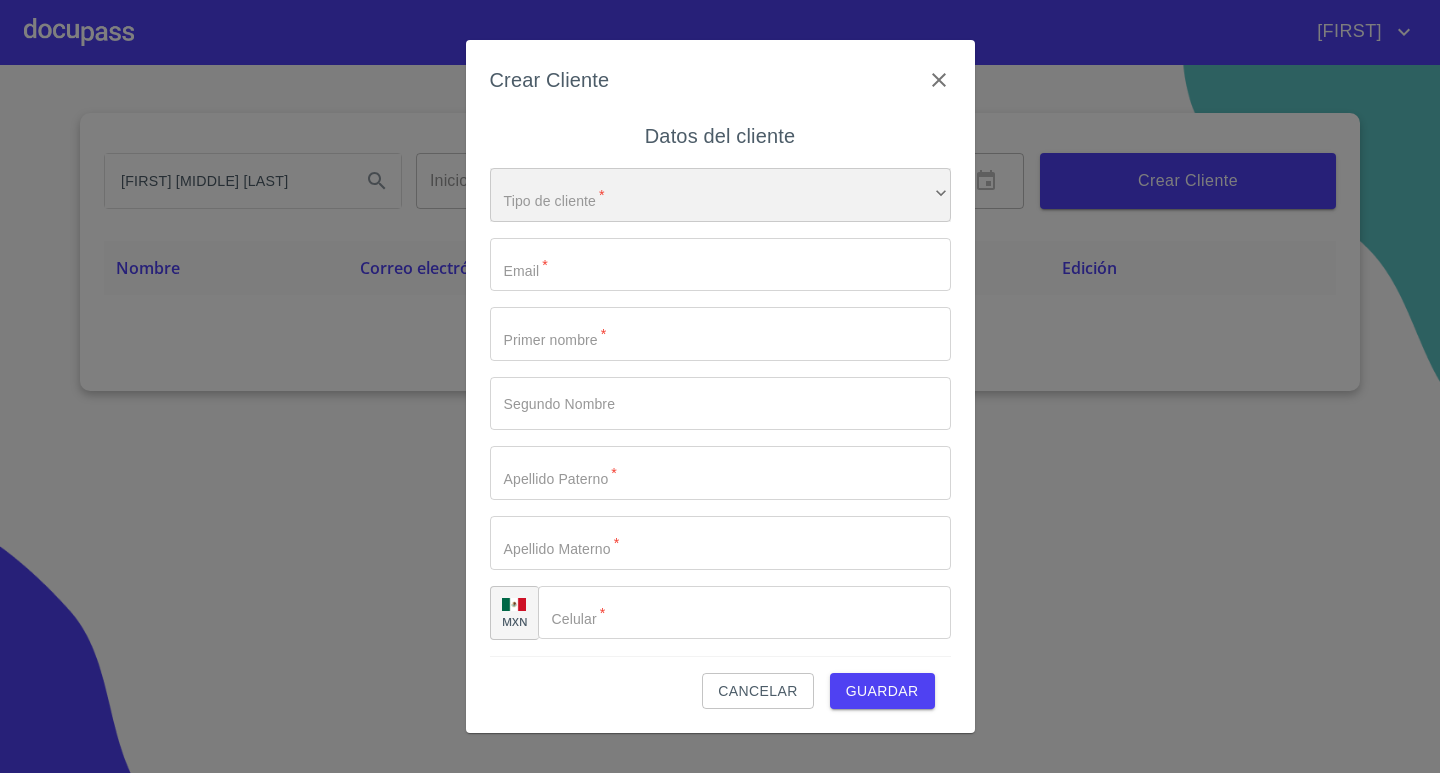 click on "​" at bounding box center [720, 195] 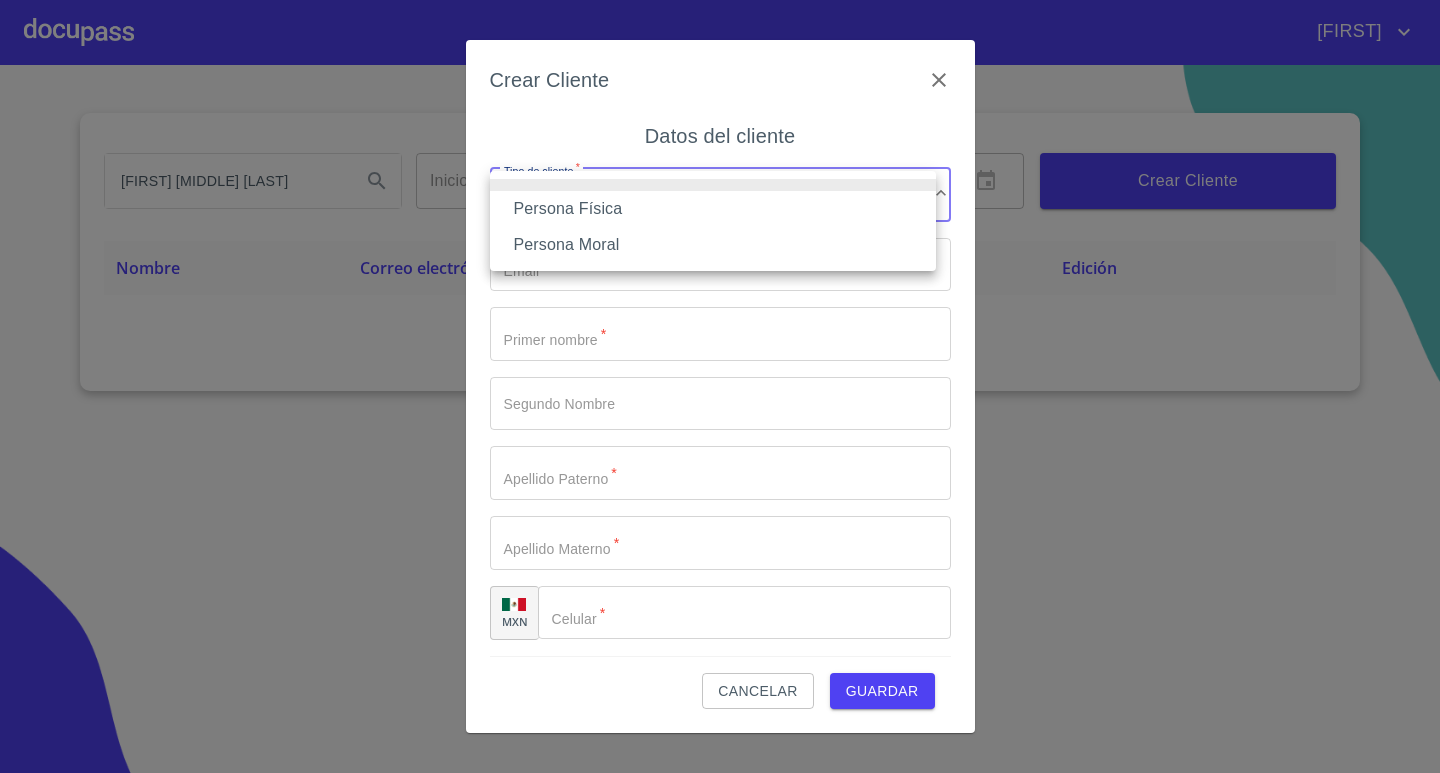 click at bounding box center (720, 386) 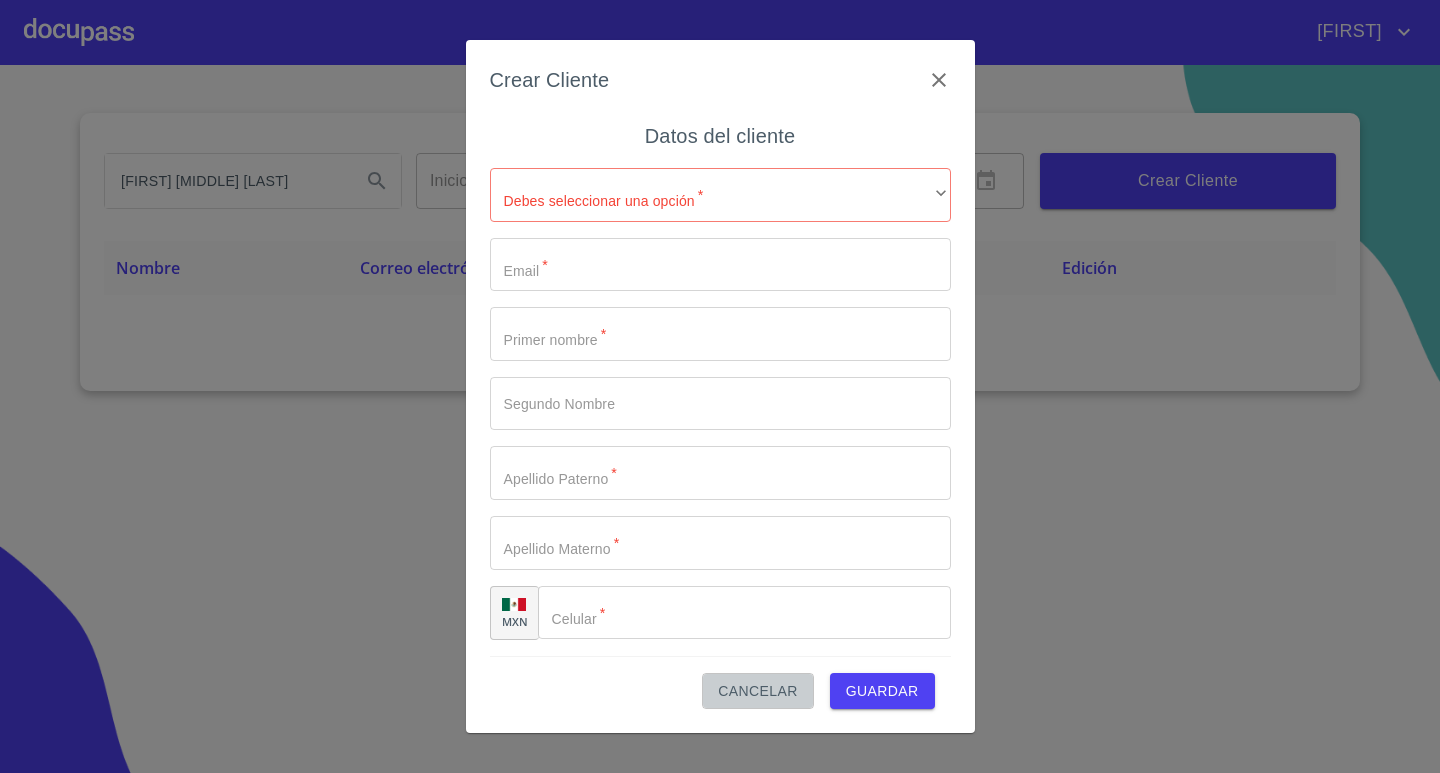 click on "Cancelar" at bounding box center [757, 691] 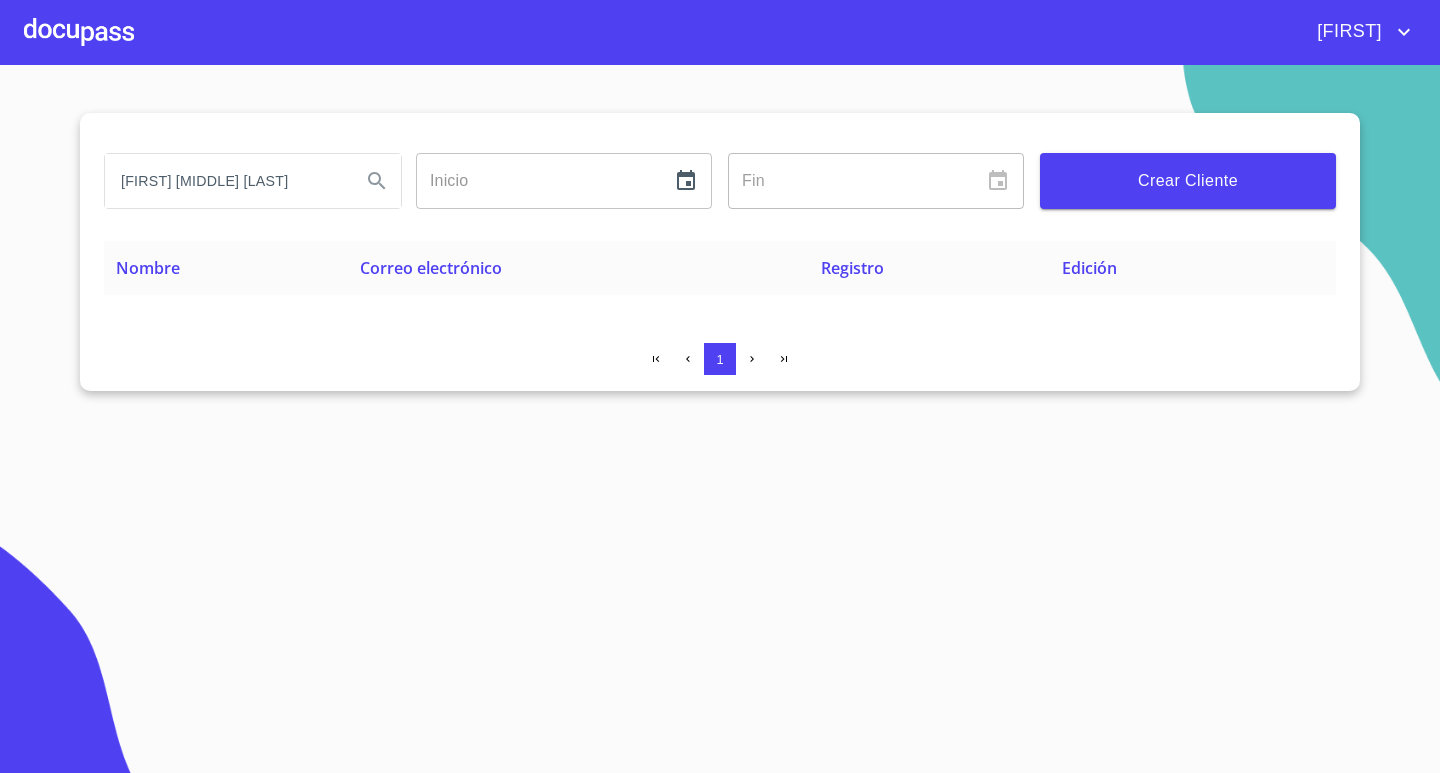 click at bounding box center [79, 32] 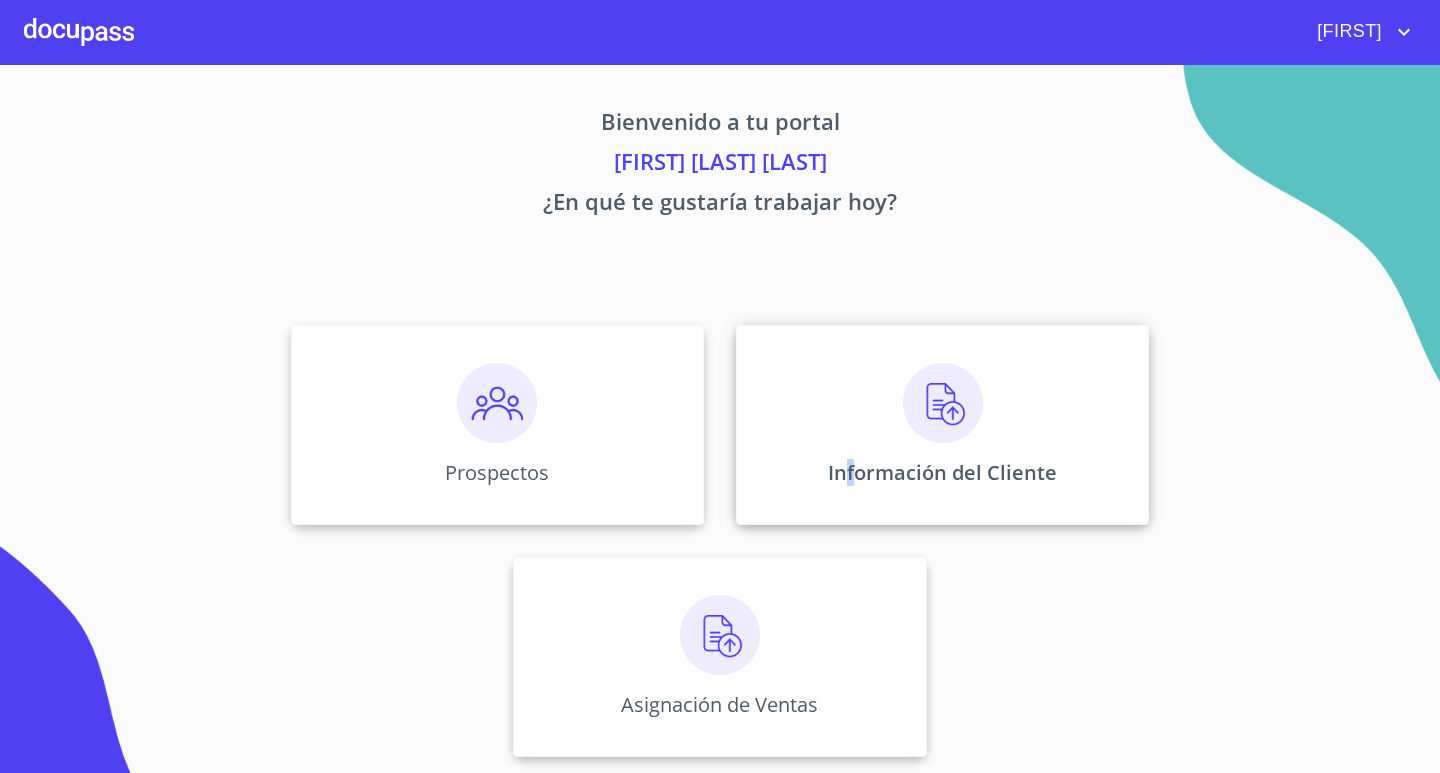 click on "Información del Cliente" at bounding box center (942, 425) 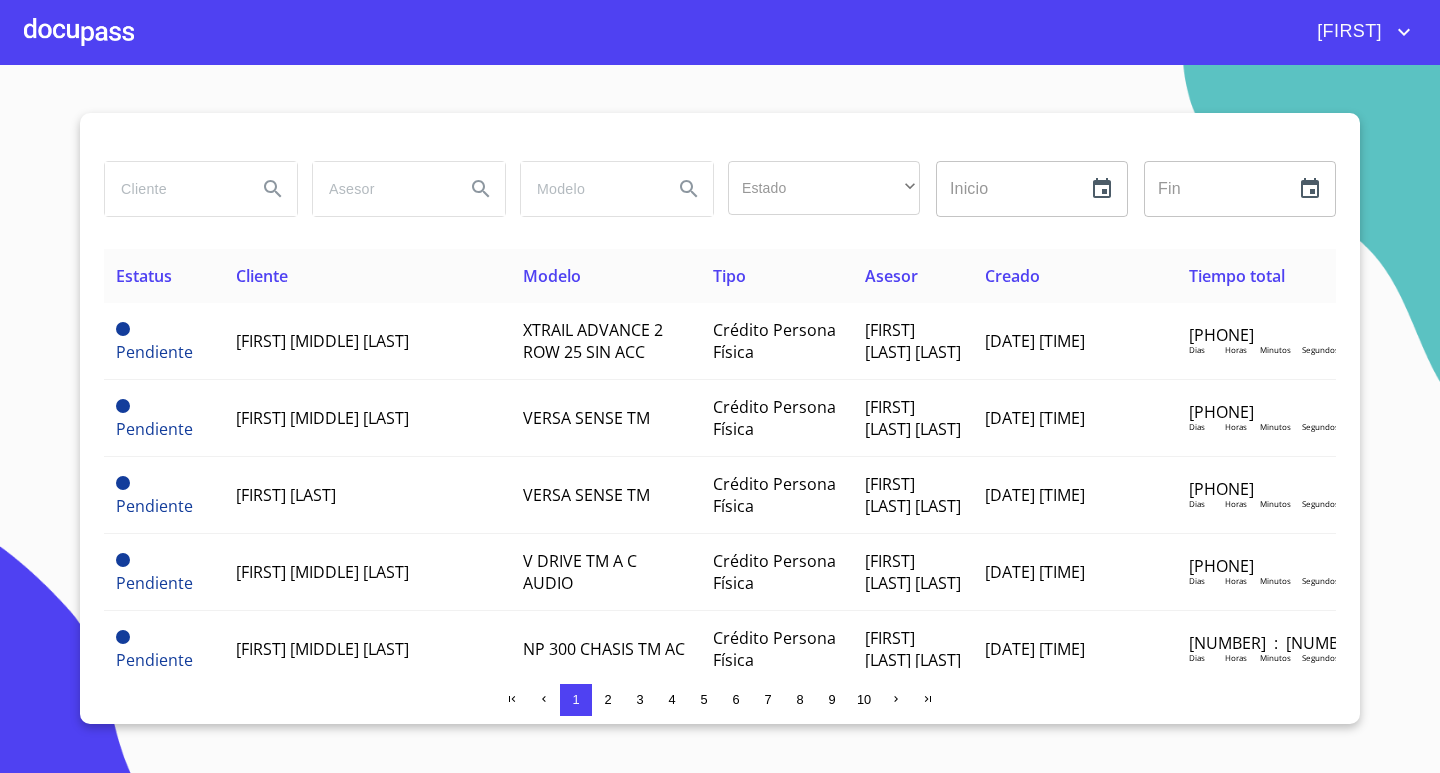click at bounding box center (79, 32) 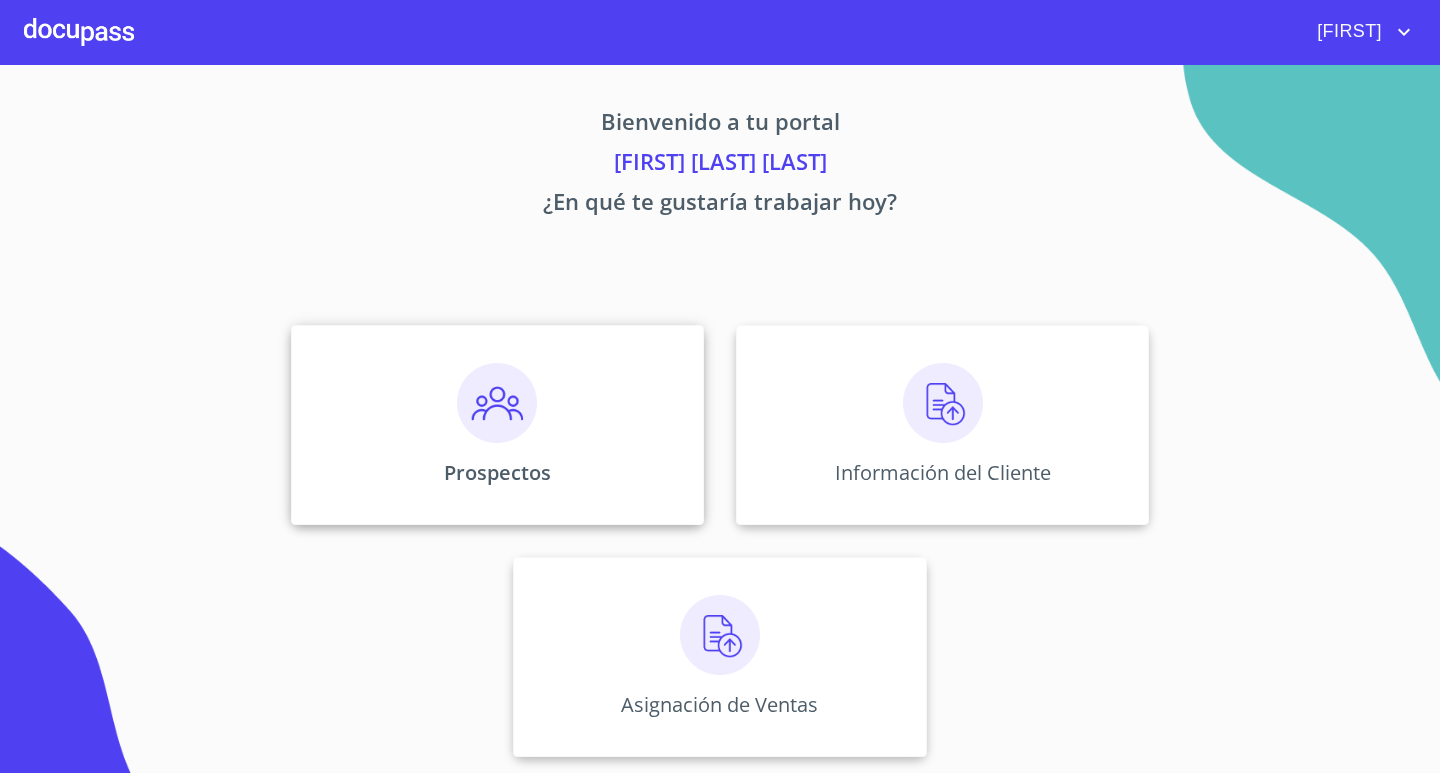click at bounding box center (497, 403) 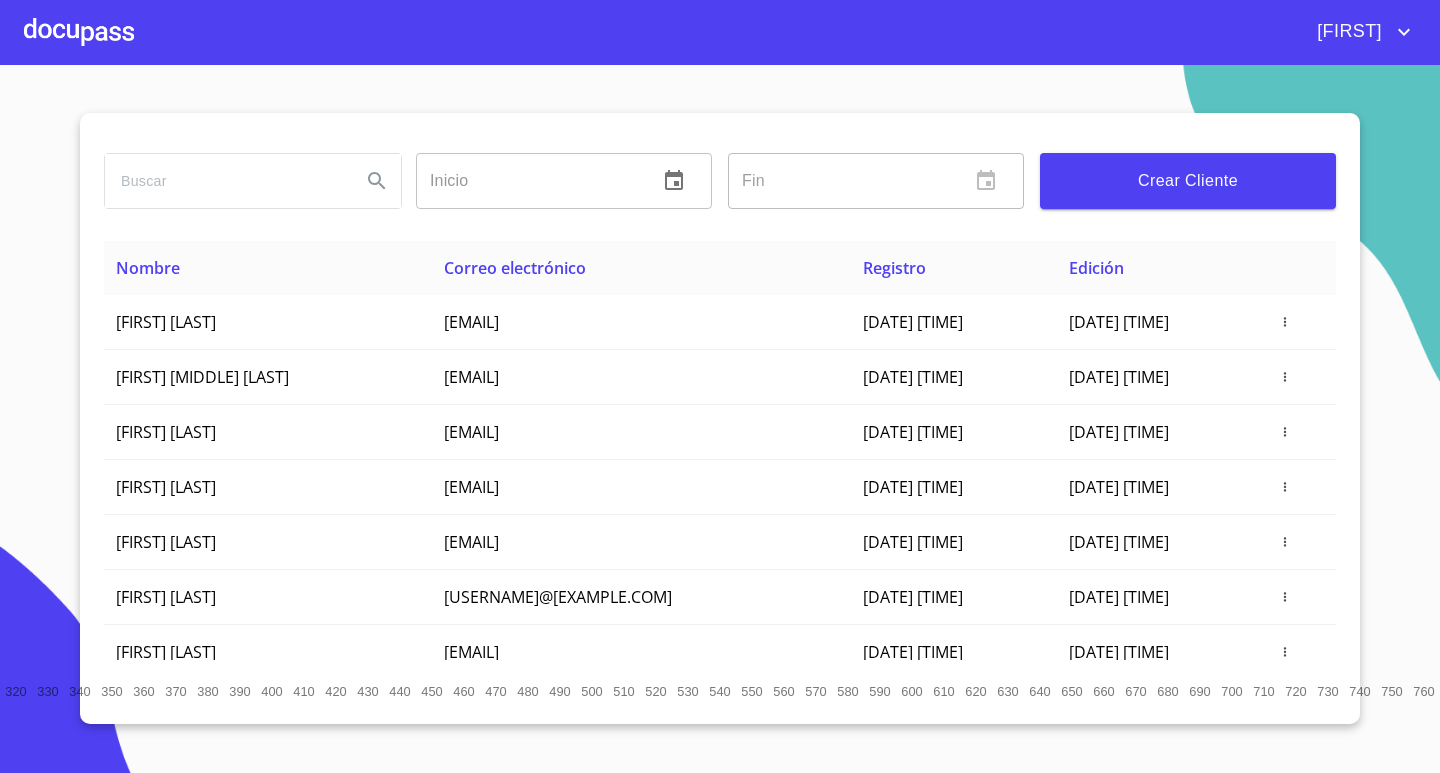 click at bounding box center (225, 181) 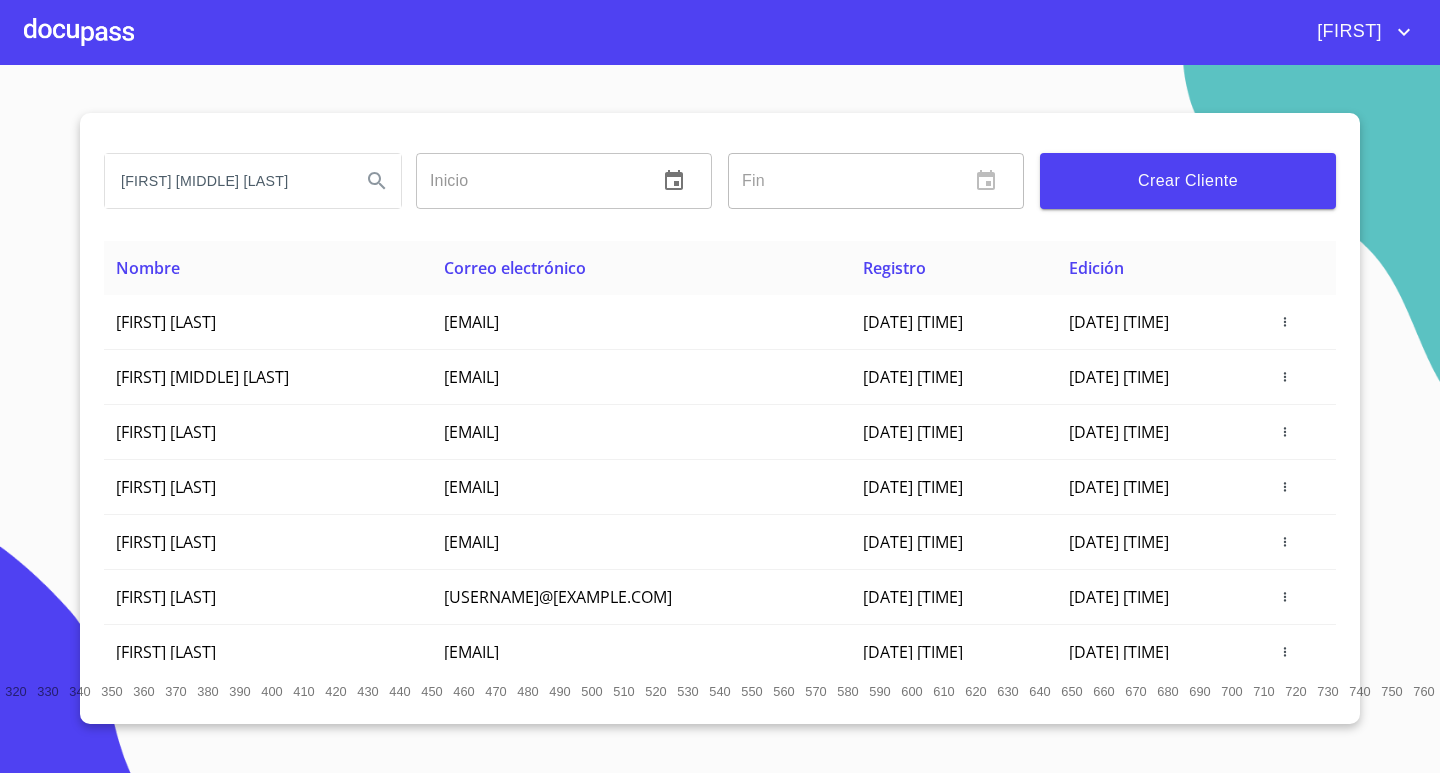 scroll, scrollTop: 0, scrollLeft: 15, axis: horizontal 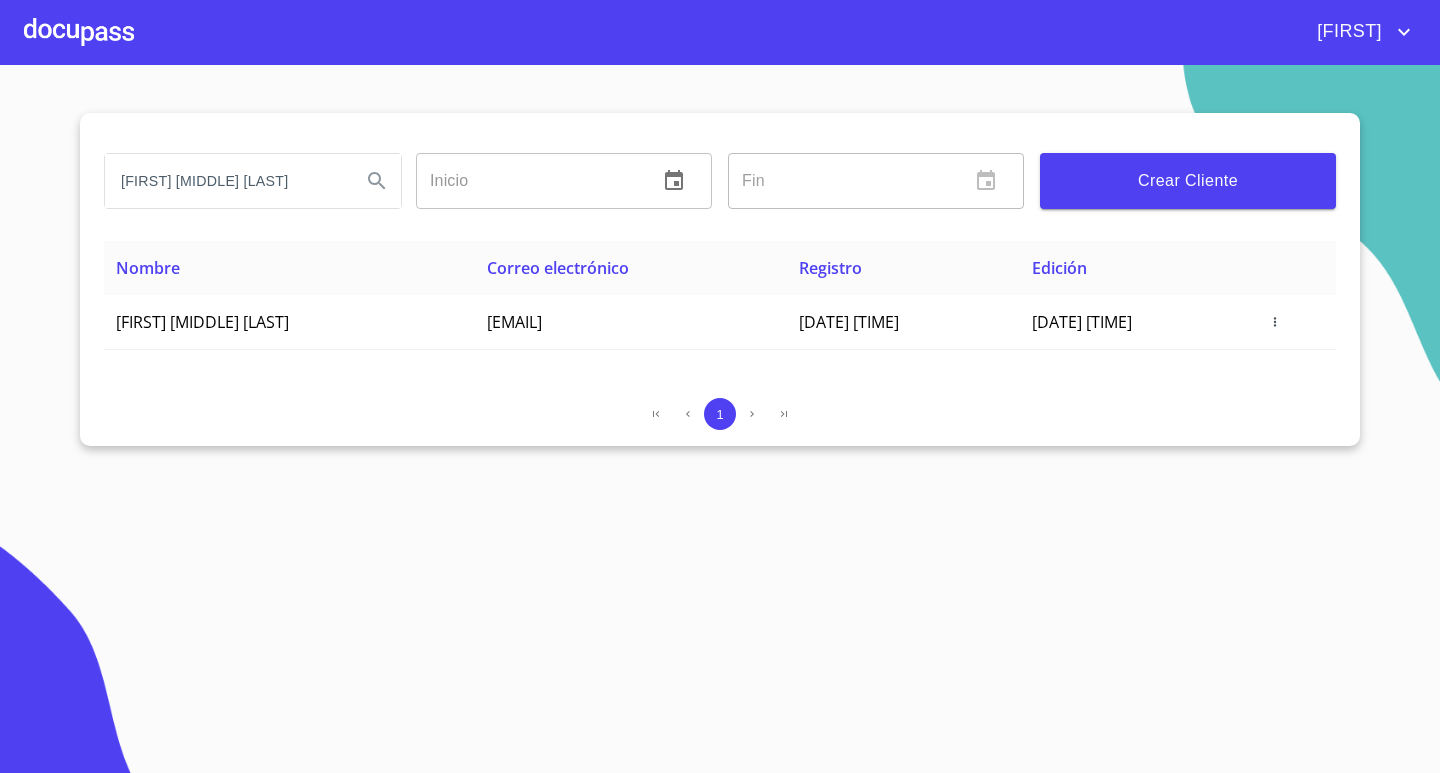 click at bounding box center [79, 32] 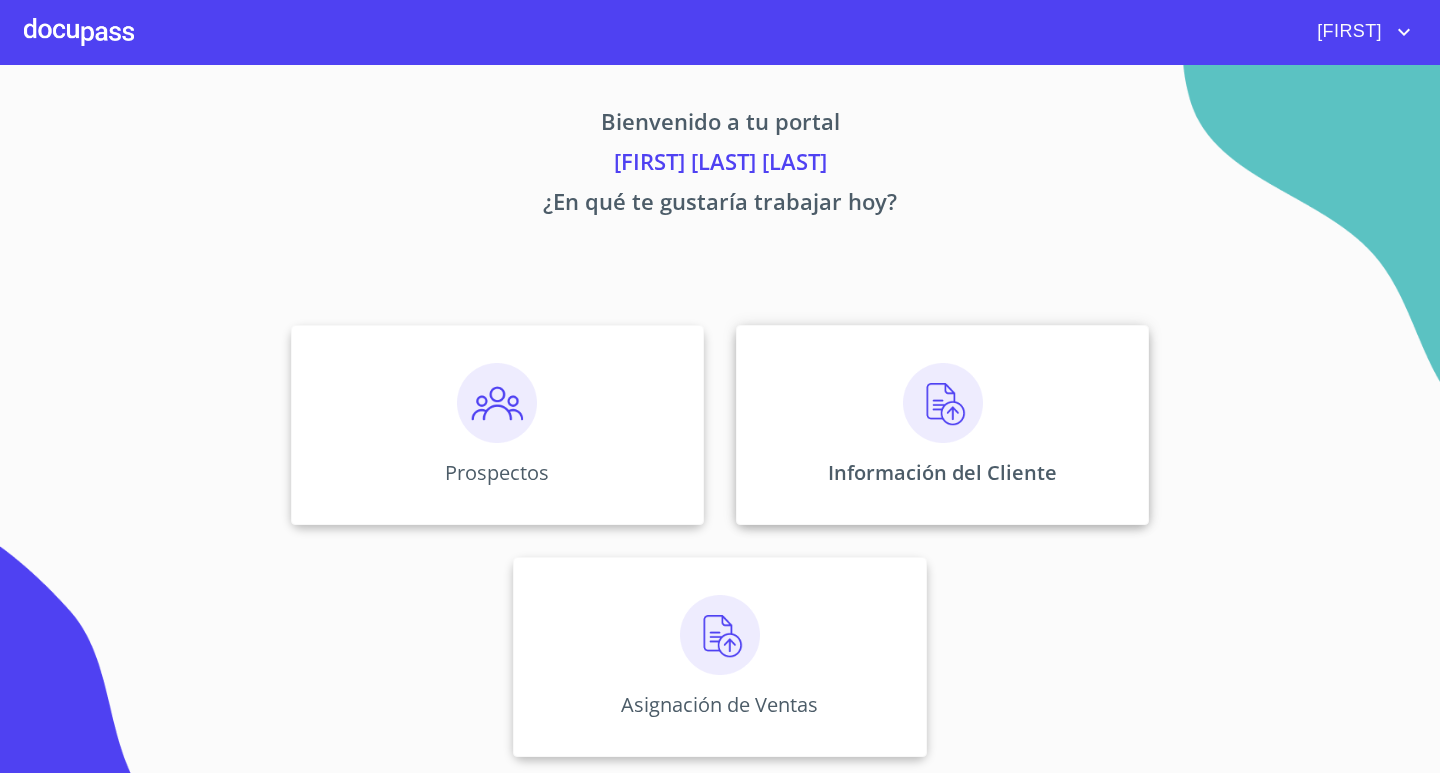 click on "Información del Cliente" at bounding box center [942, 425] 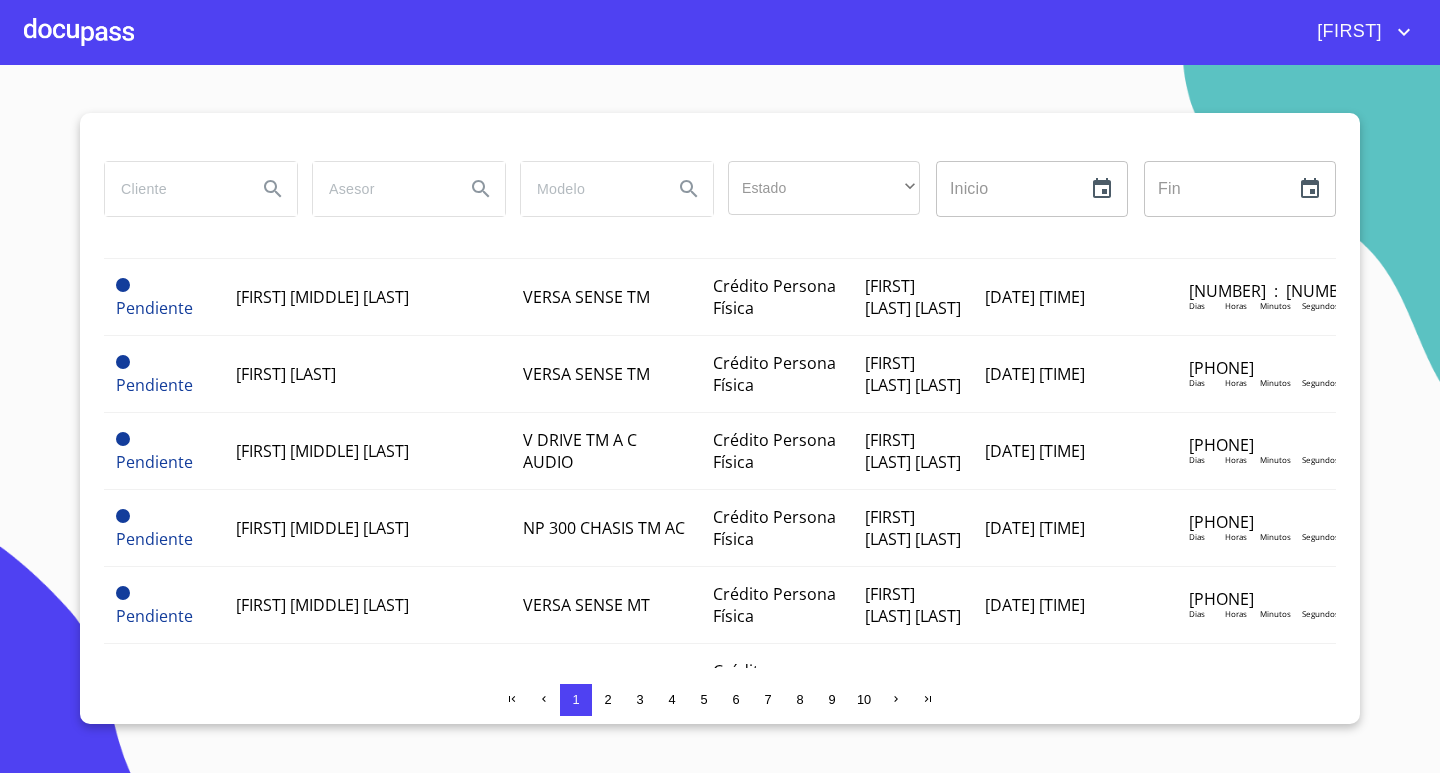 scroll, scrollTop: 0, scrollLeft: 0, axis: both 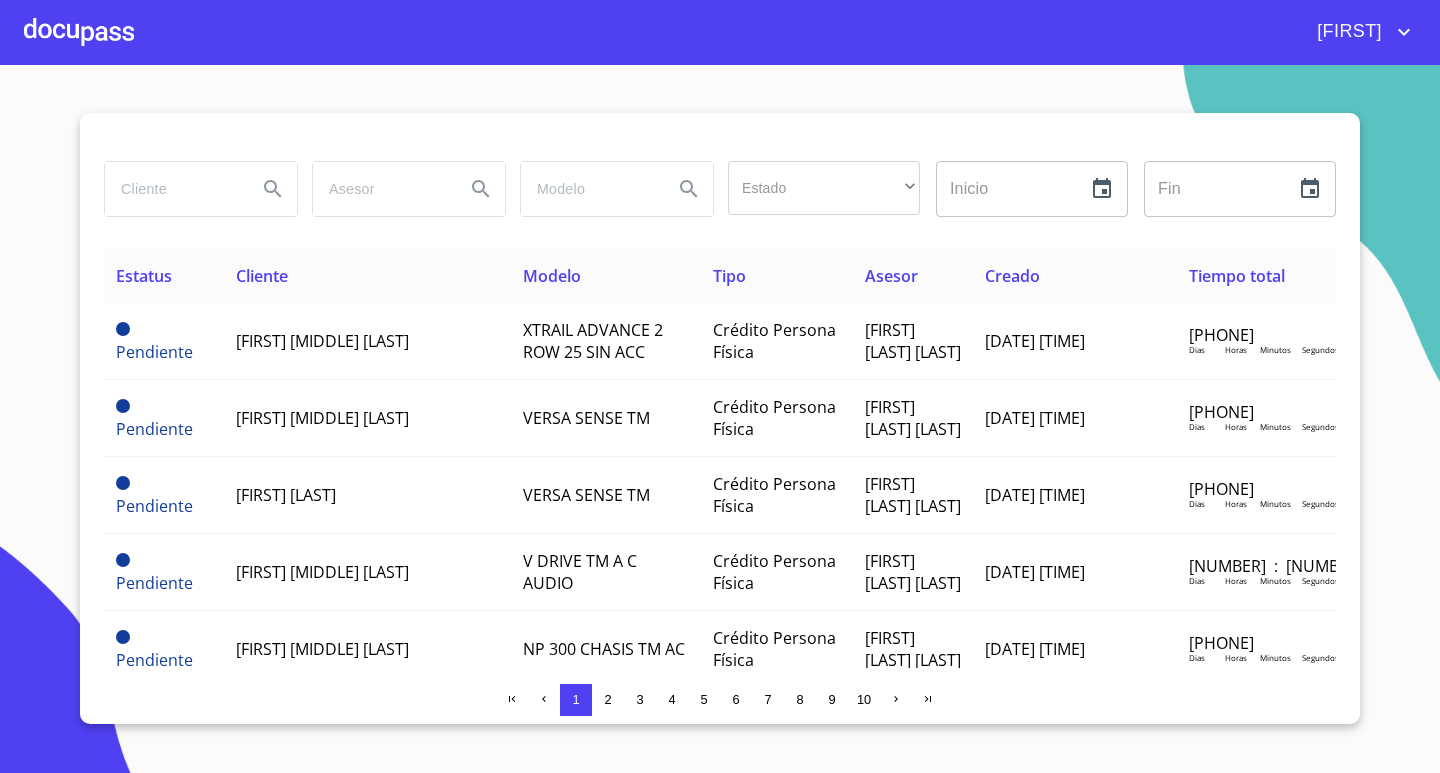click at bounding box center (79, 32) 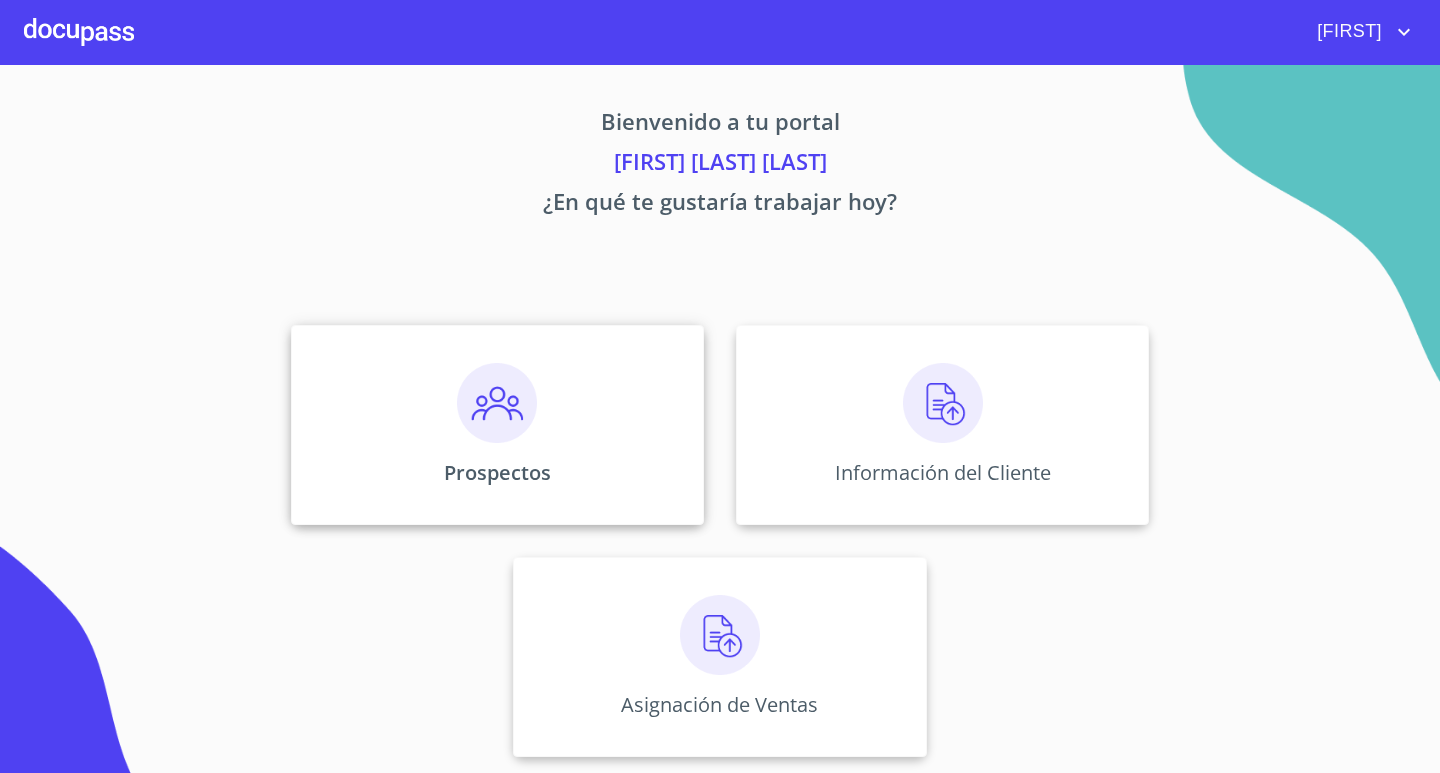 click on "Prospectos" at bounding box center [497, 425] 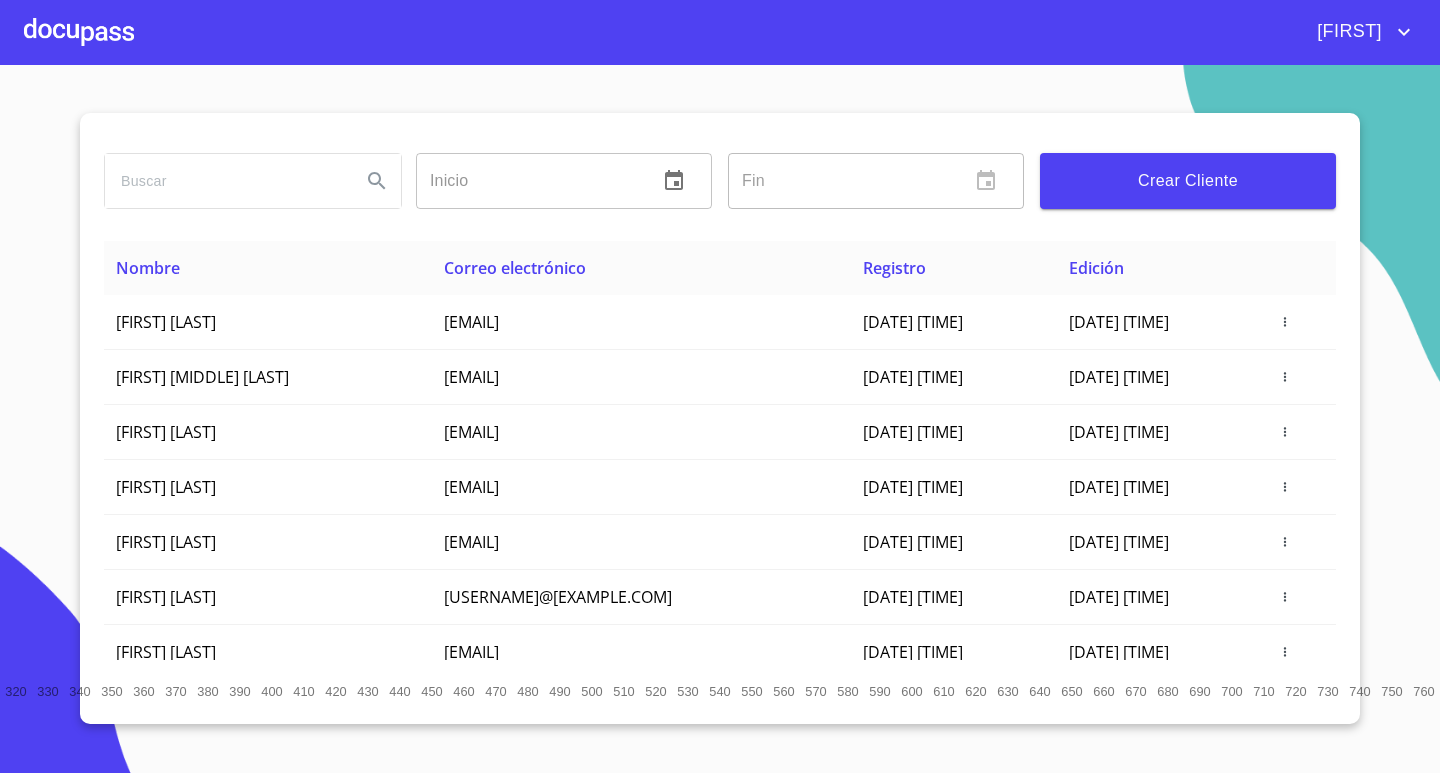 click at bounding box center (225, 181) 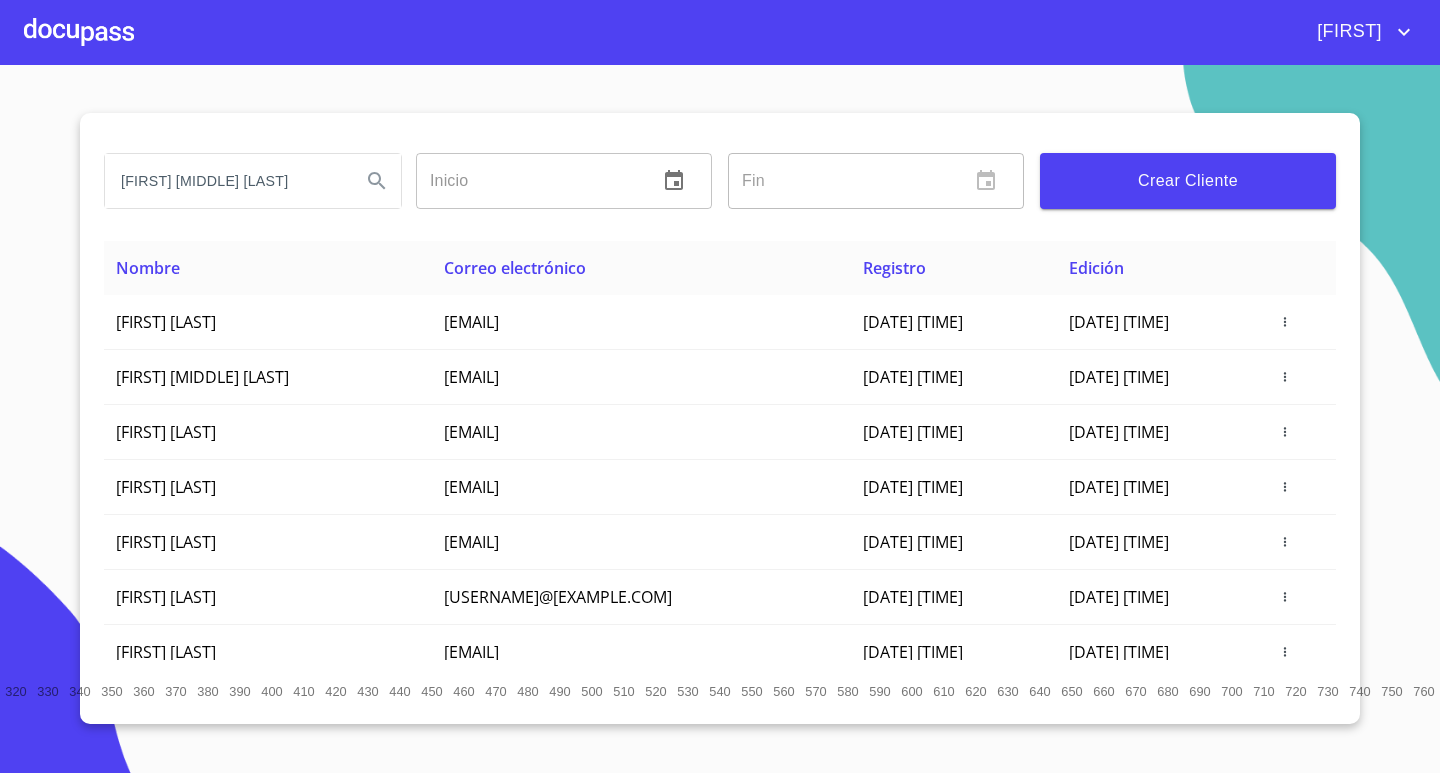 scroll, scrollTop: 0, scrollLeft: 15, axis: horizontal 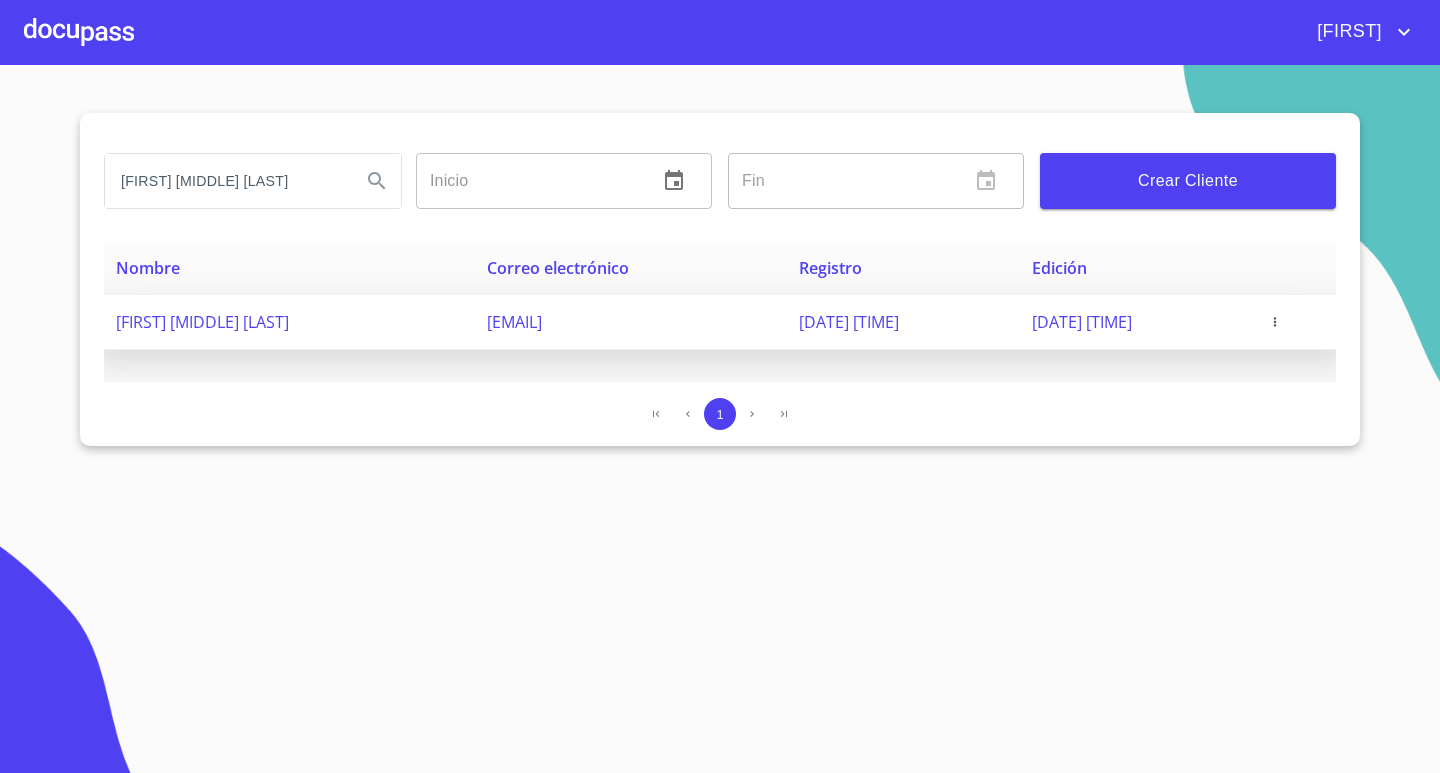 click 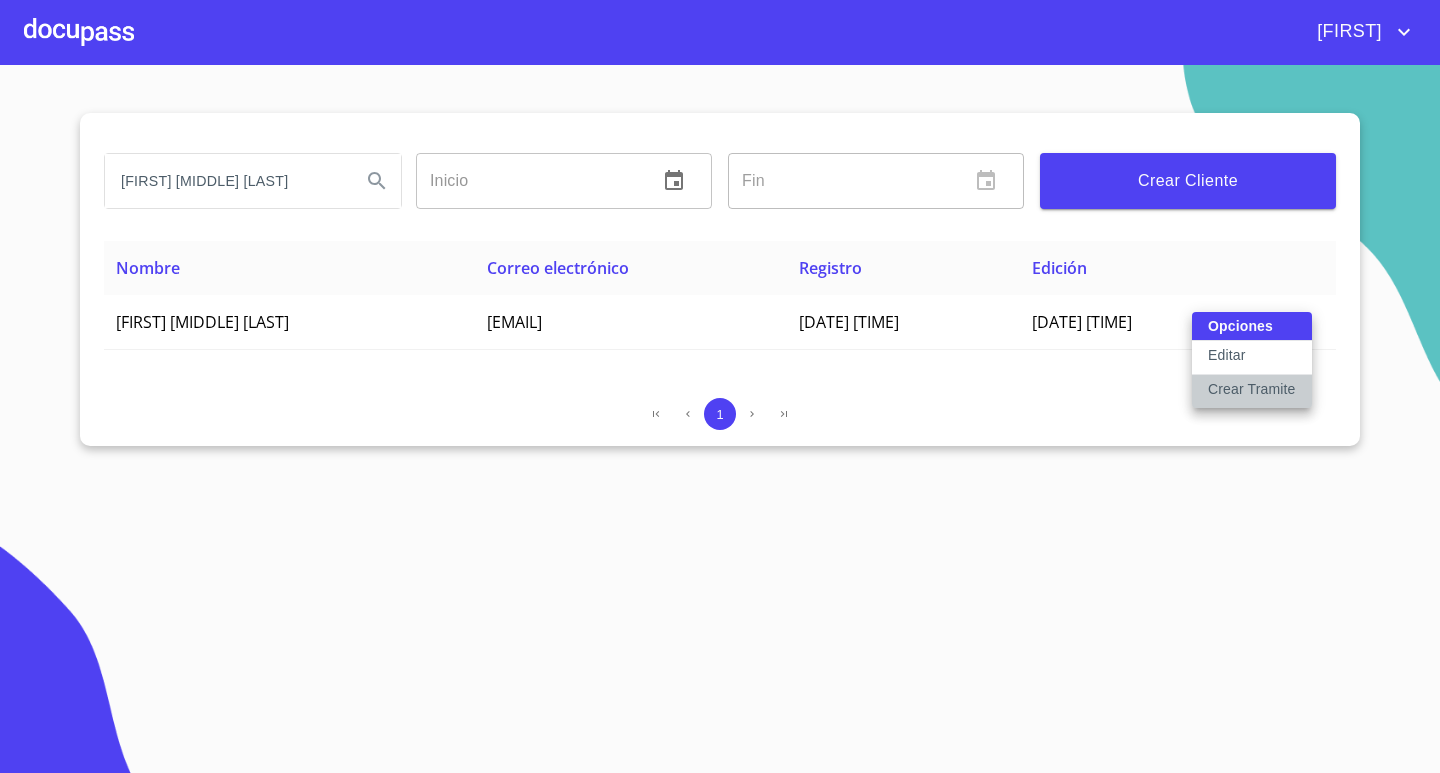 click on "Crear Tramite" at bounding box center (1252, 389) 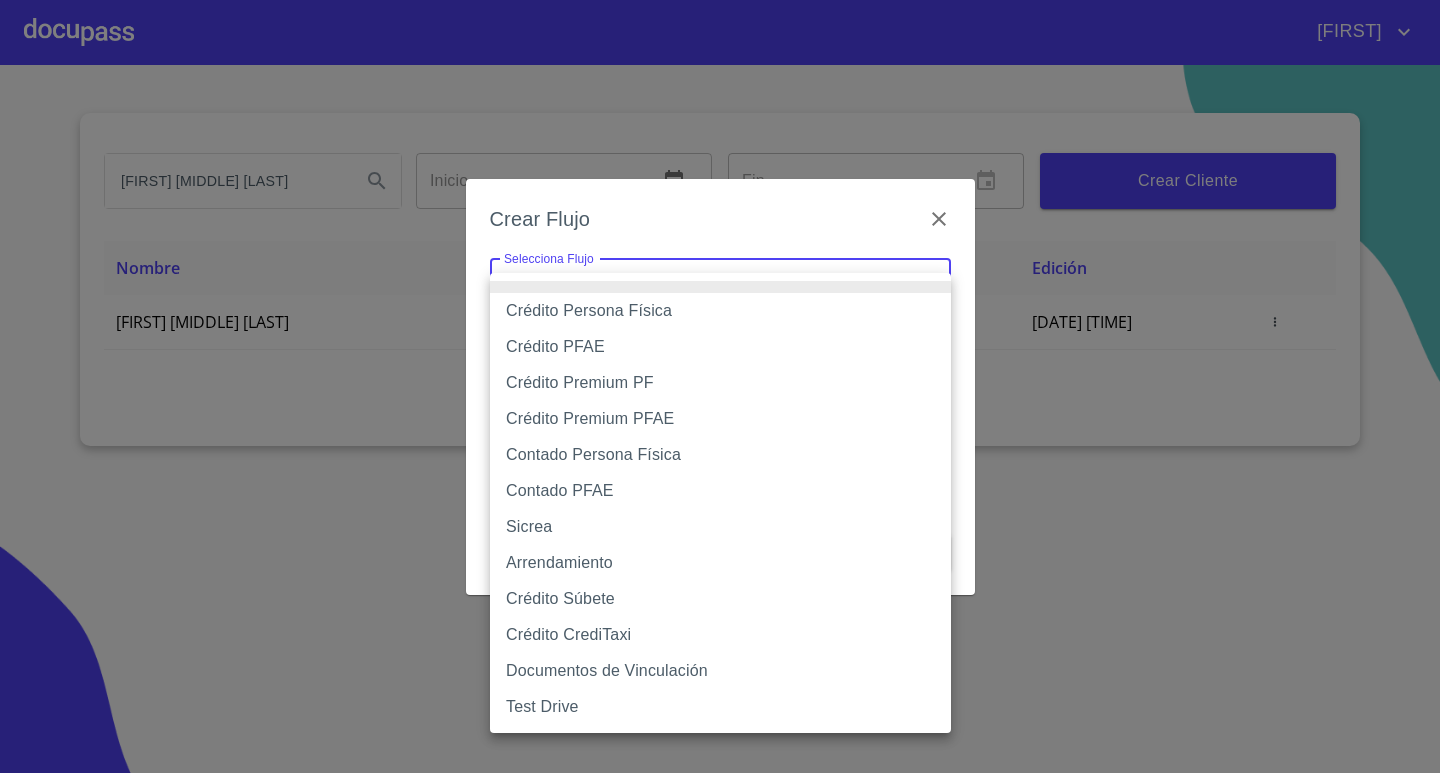 click on "[FIRST] [MIDDLE] [LAST] [EMAIL] [DATE] [TIME] [DATE] [TIME] [CLIENT_TYPE] [CLIENT_TYPE] [CLIENT_TYPE] [CLIENT_TYPE] [CLIENT_TYPE] [CLIENT_TYPE] [CLIENT_TYPE] [CLIENT_TYPE] [CLIENT_TYPE]" at bounding box center (720, 386) 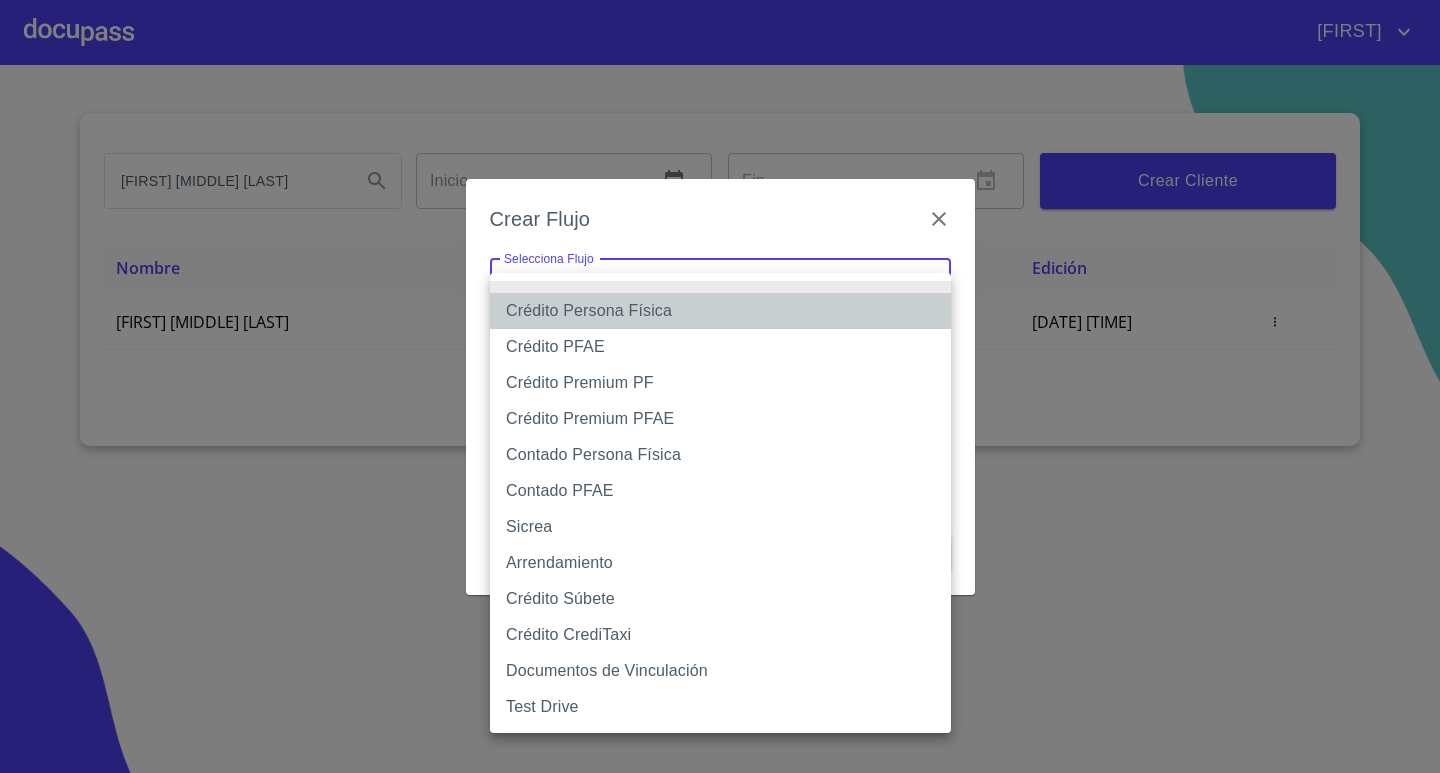 click on "Crédito Persona Física" at bounding box center [720, 311] 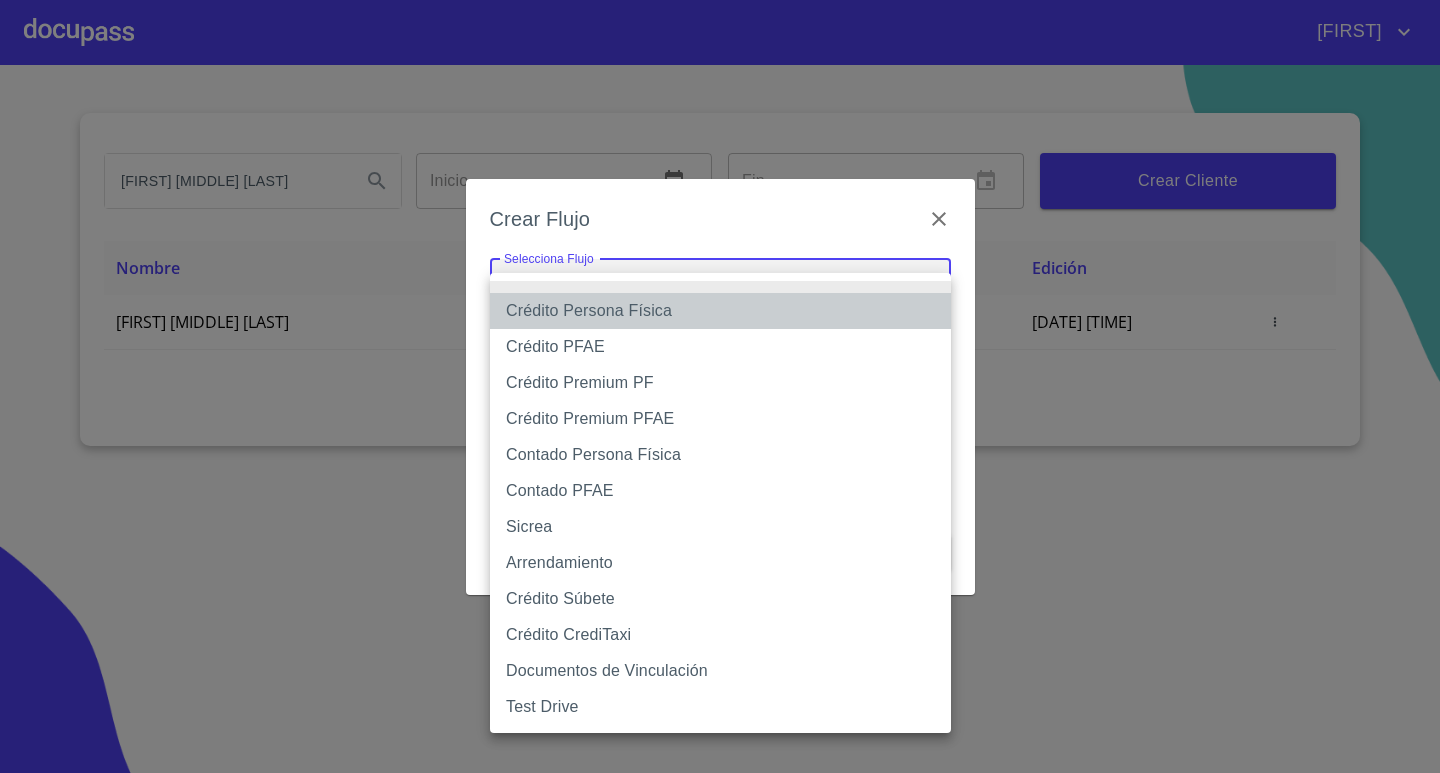 type on "6009fb3c7d1714eb8809aa97" 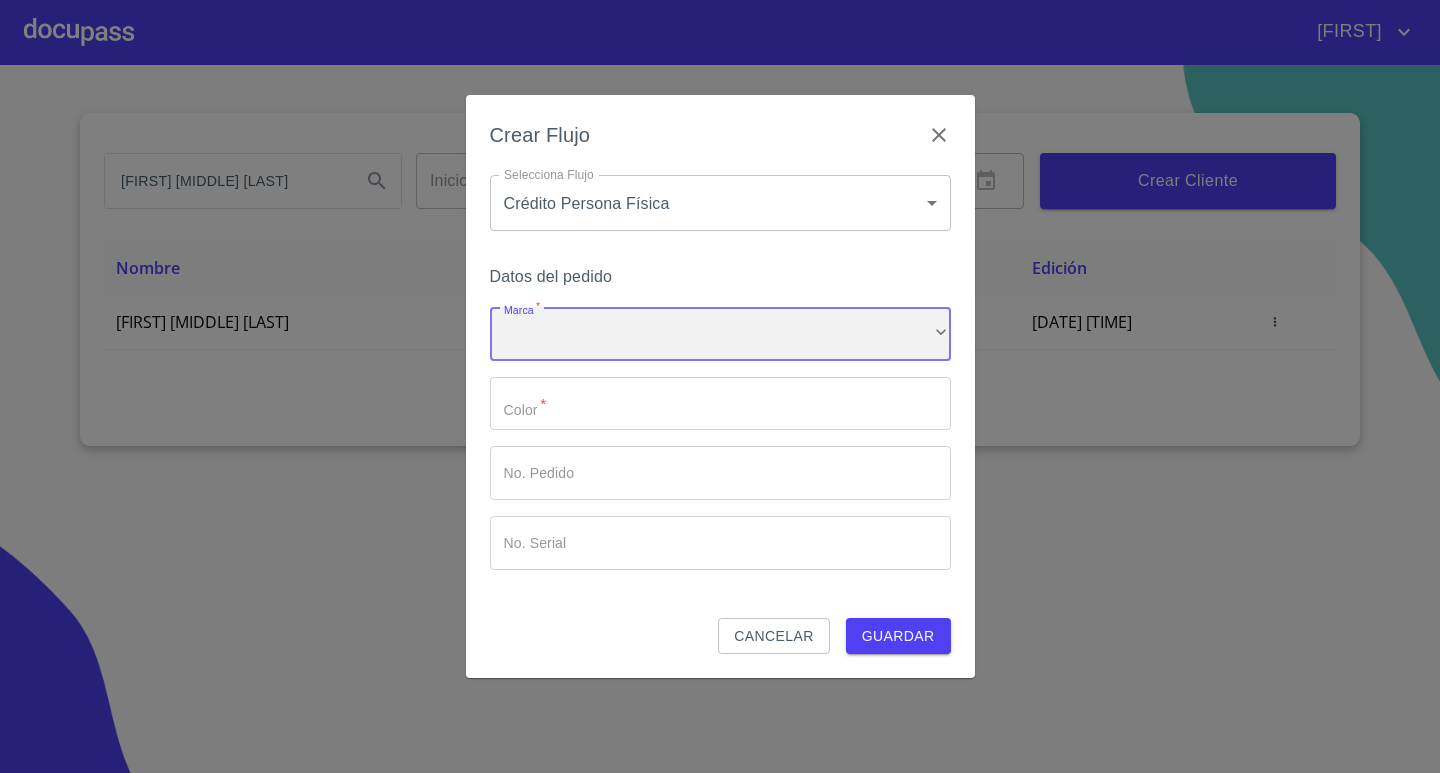 click on "​" at bounding box center [720, 334] 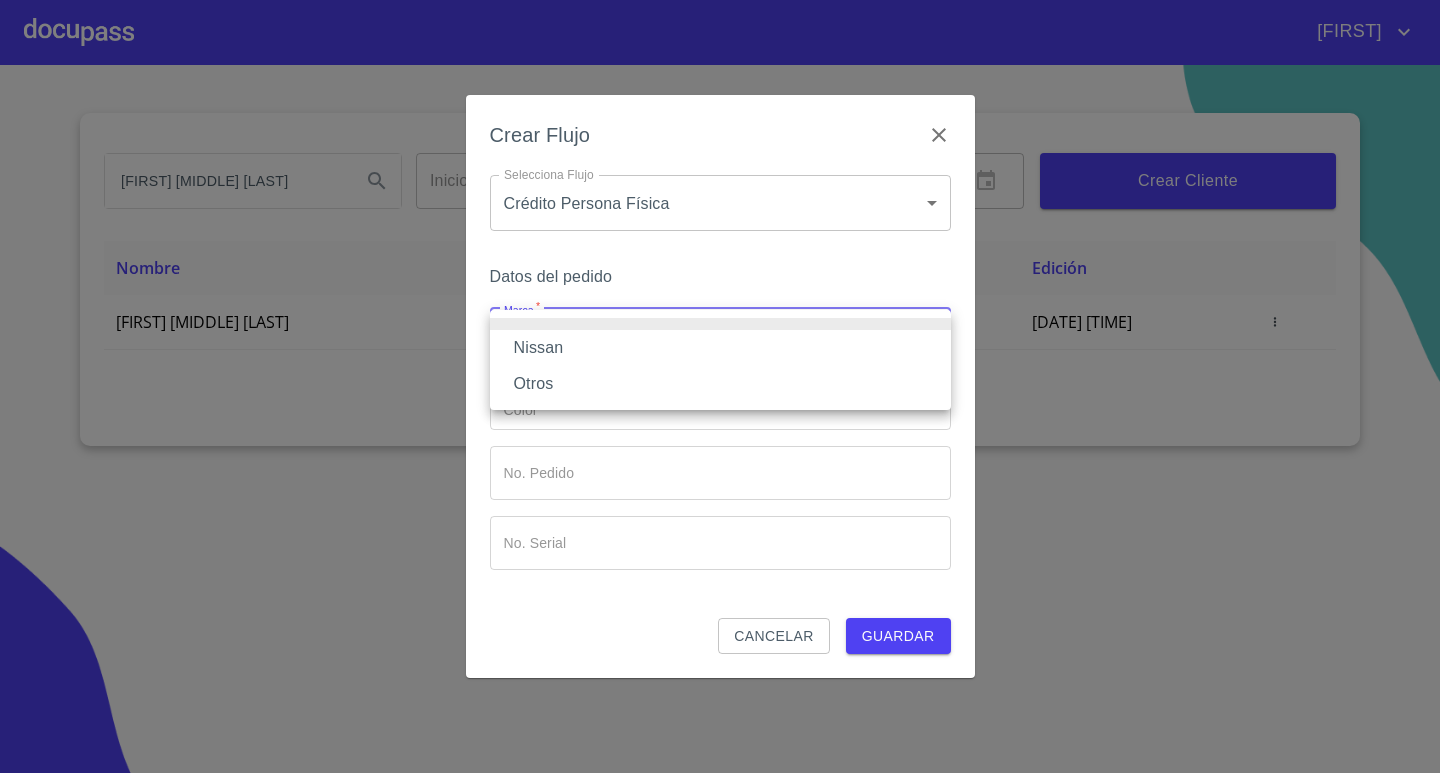 click on "Nissan" at bounding box center (720, 348) 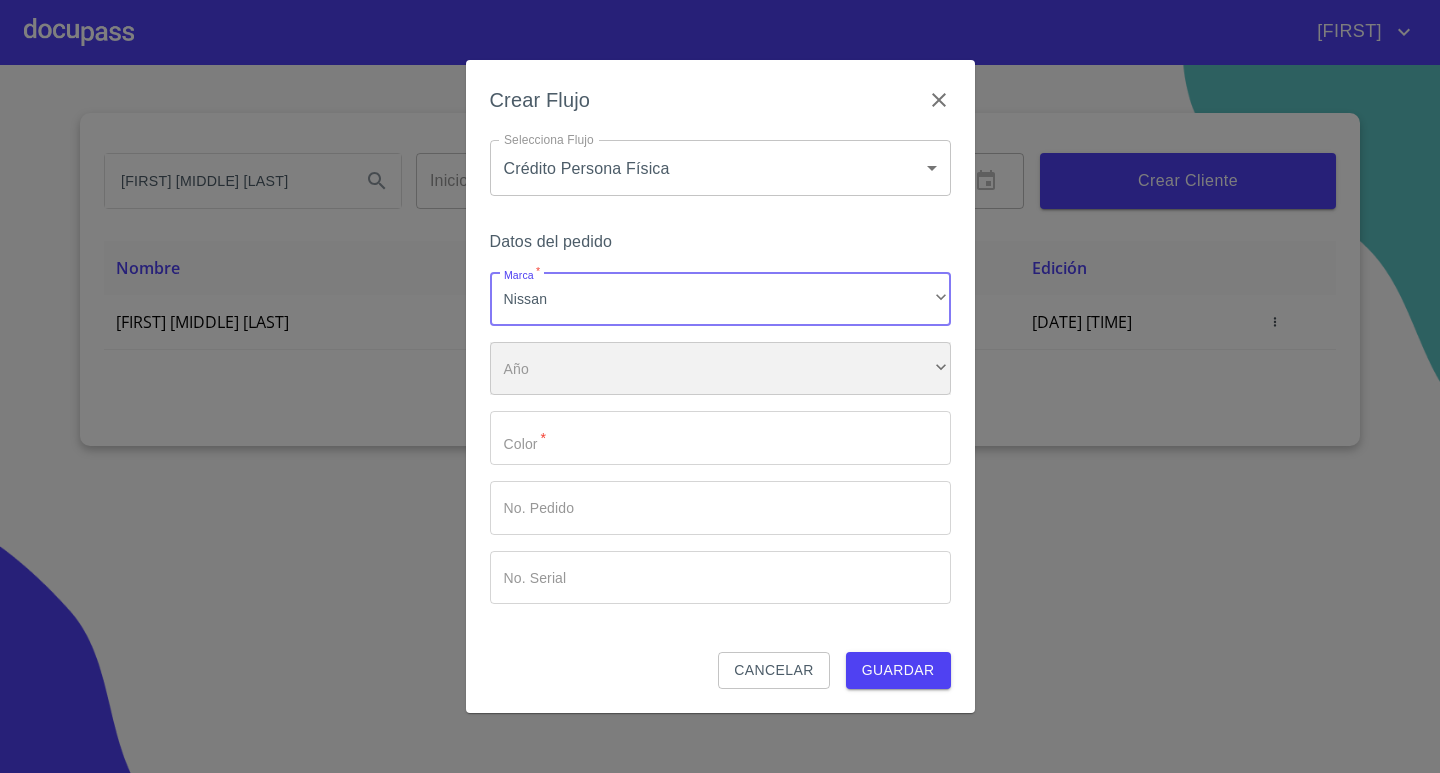 click on "​" at bounding box center (720, 369) 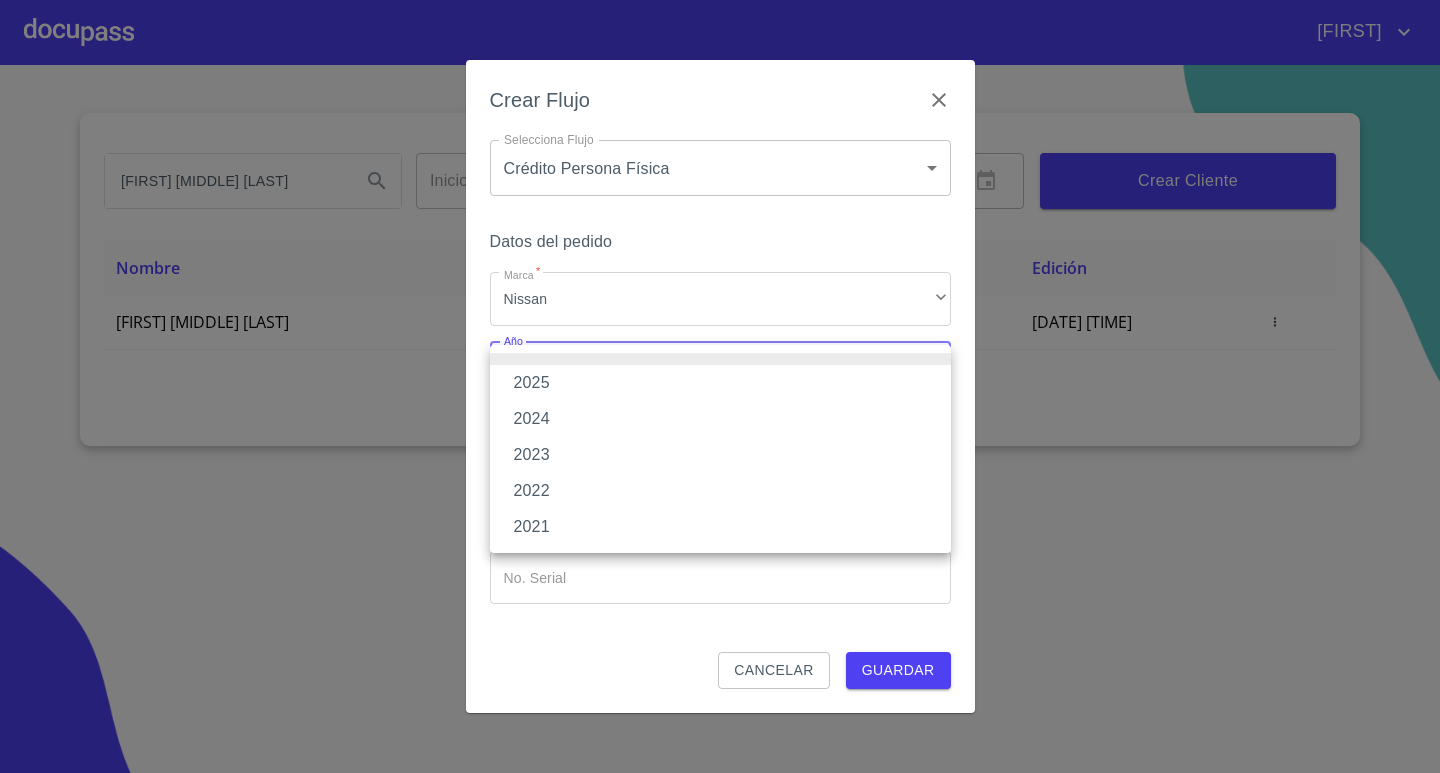 click on "2025" at bounding box center [720, 383] 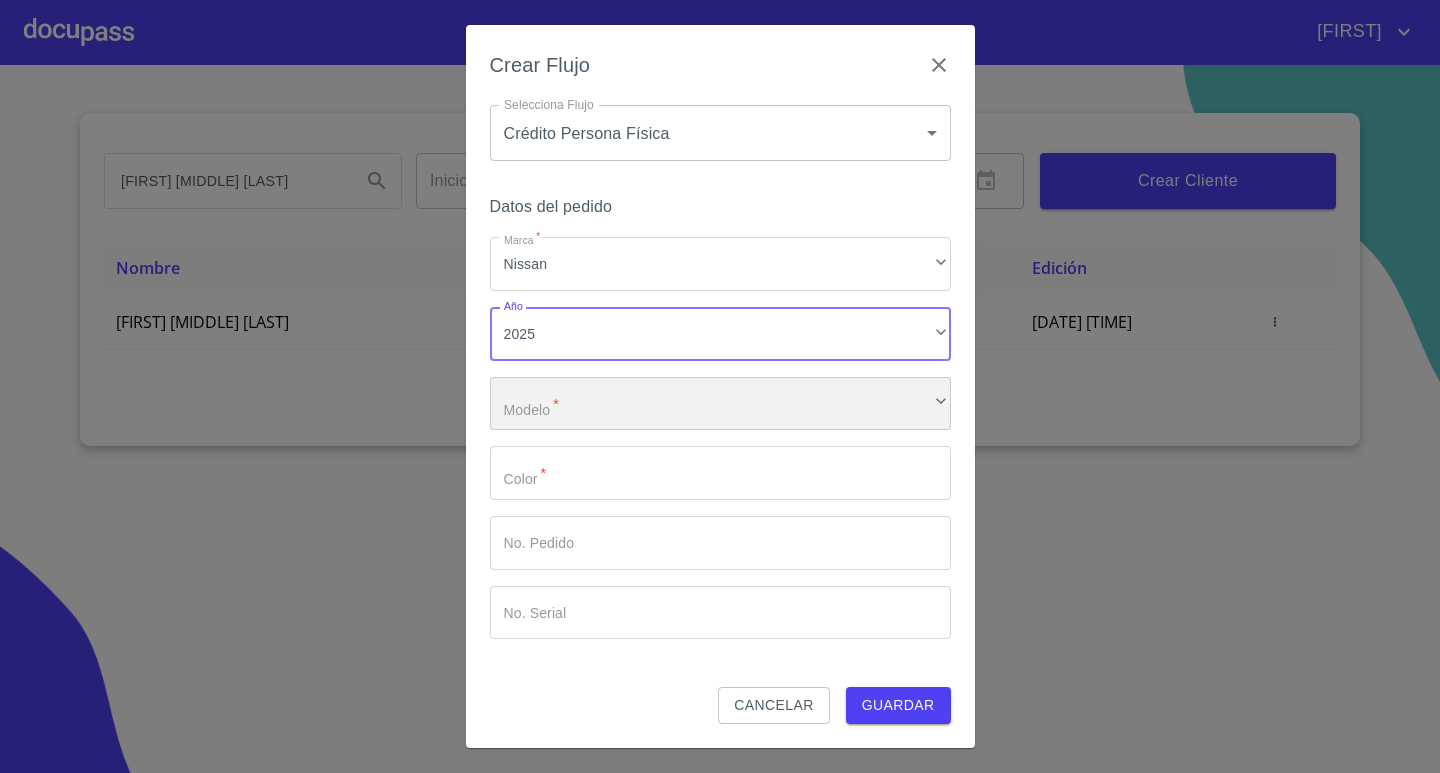 click on "​" at bounding box center [720, 404] 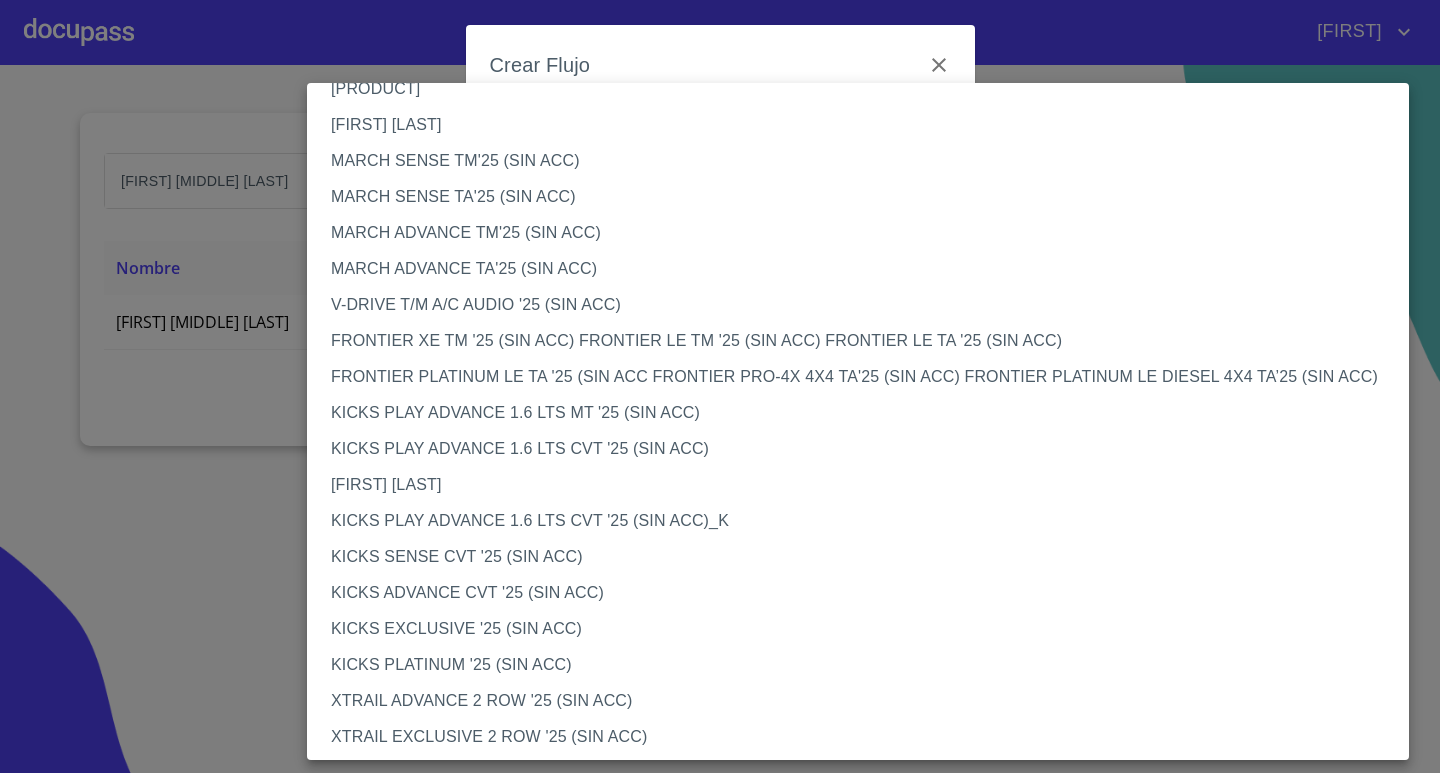 scroll, scrollTop: 1511, scrollLeft: 0, axis: vertical 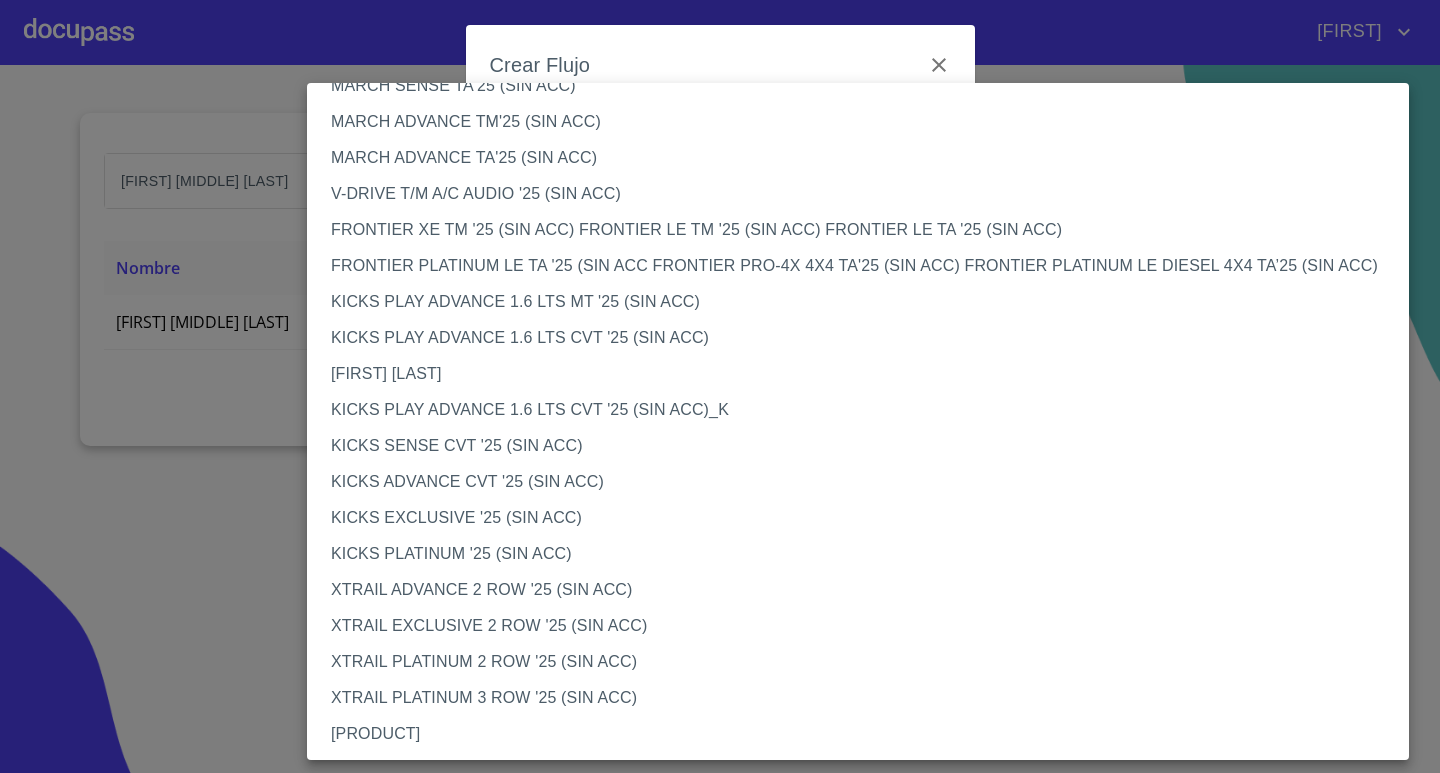 click on "XTRAIL ADVANCE 2 ROW '25 (SIN ACC)" at bounding box center [865, 590] 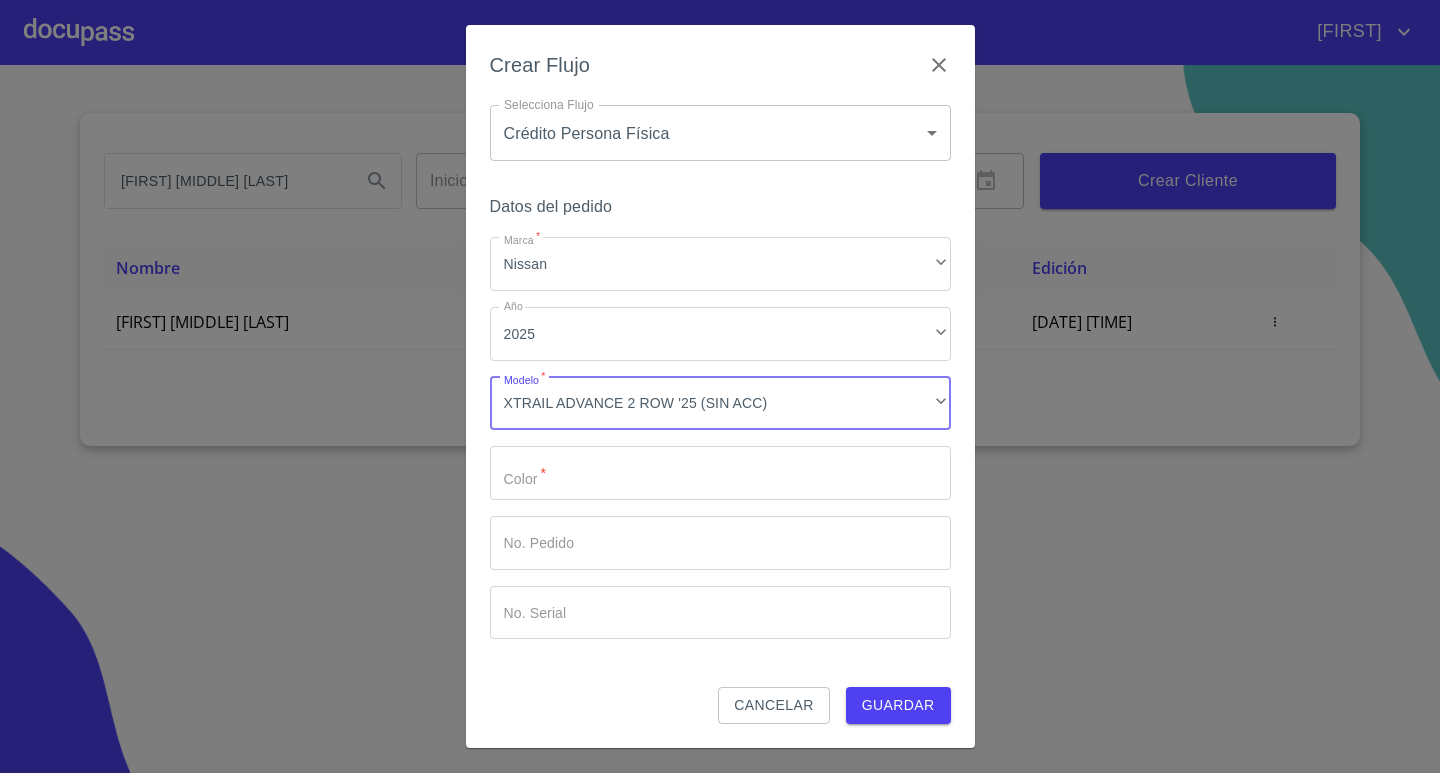 click on "Marca   *" at bounding box center (720, 473) 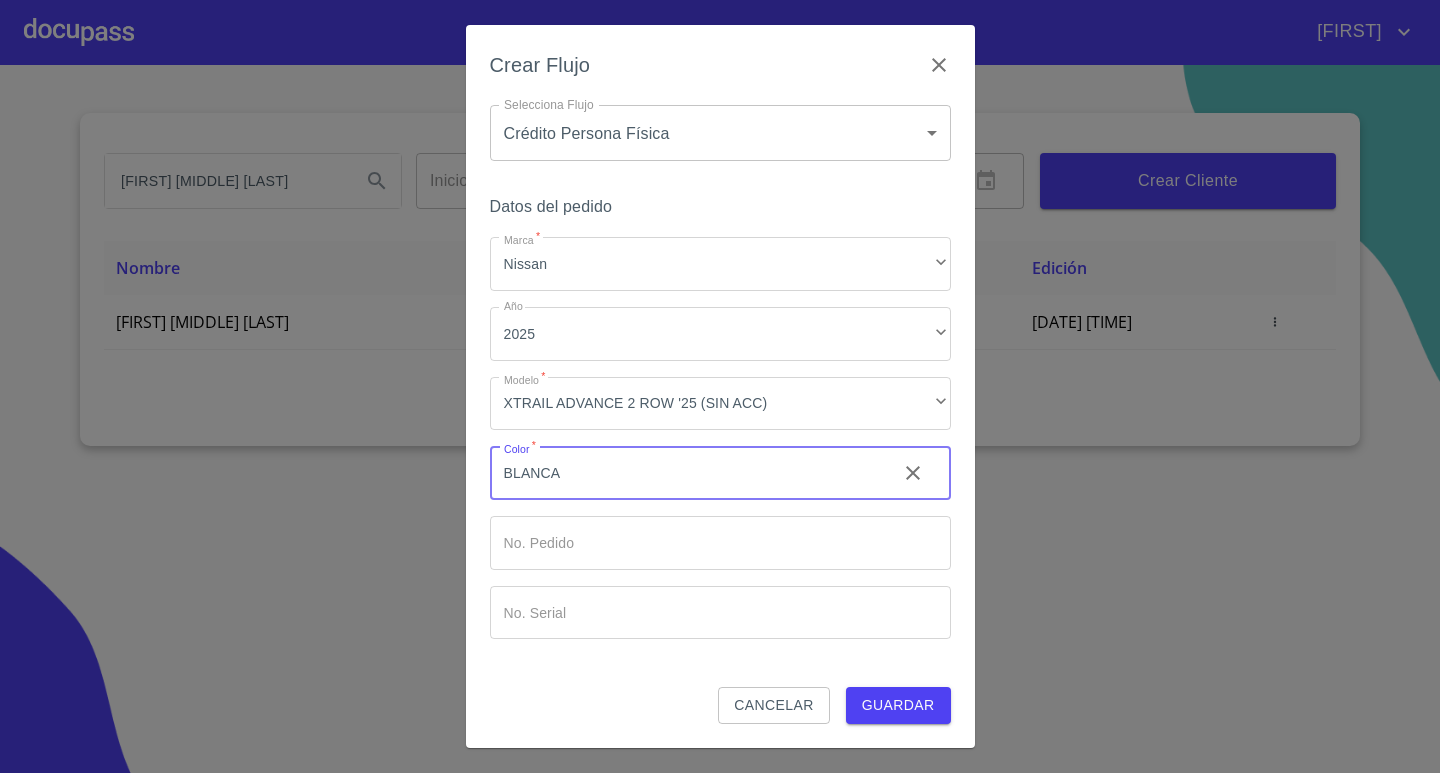type on "BLANCA" 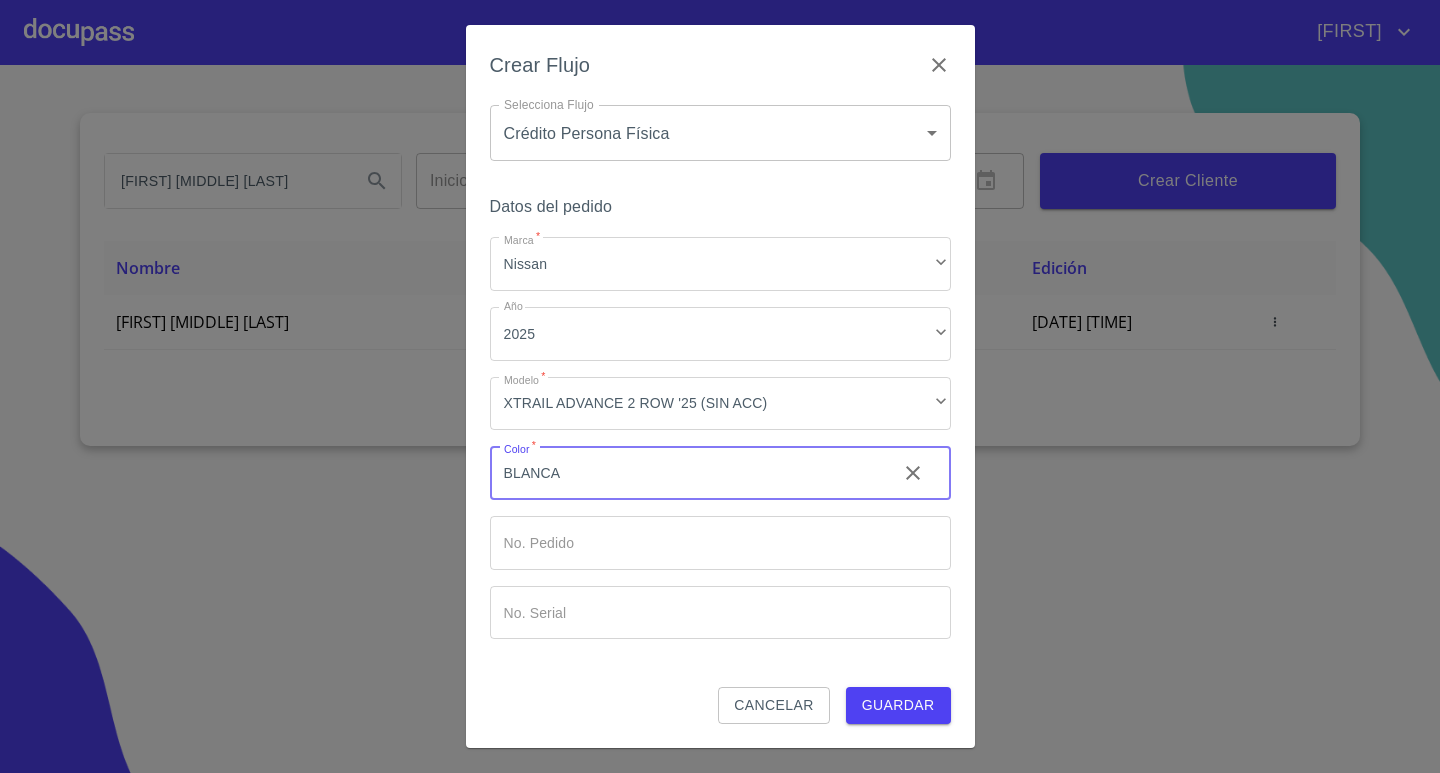 click on "Guardar" at bounding box center [898, 705] 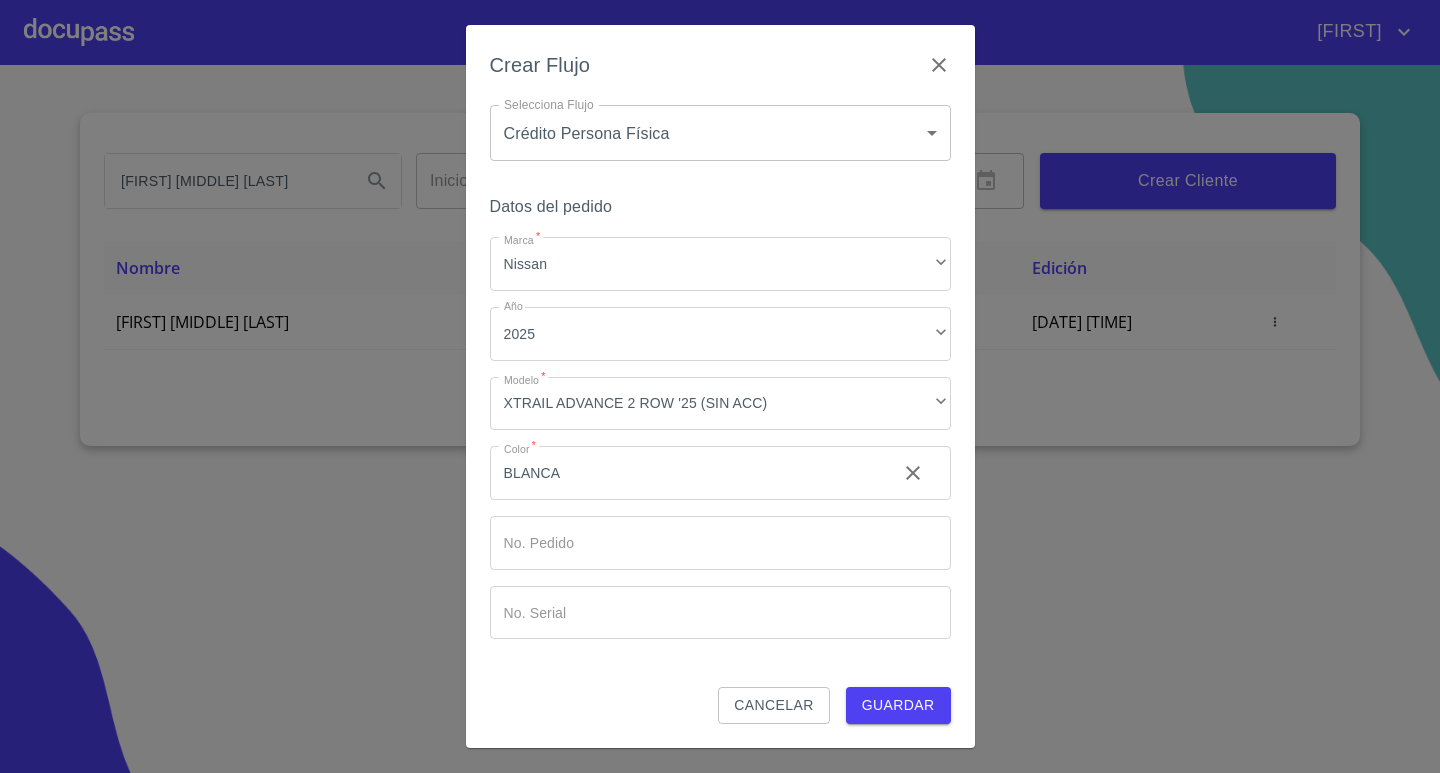 click on "Guardar" at bounding box center (898, 705) 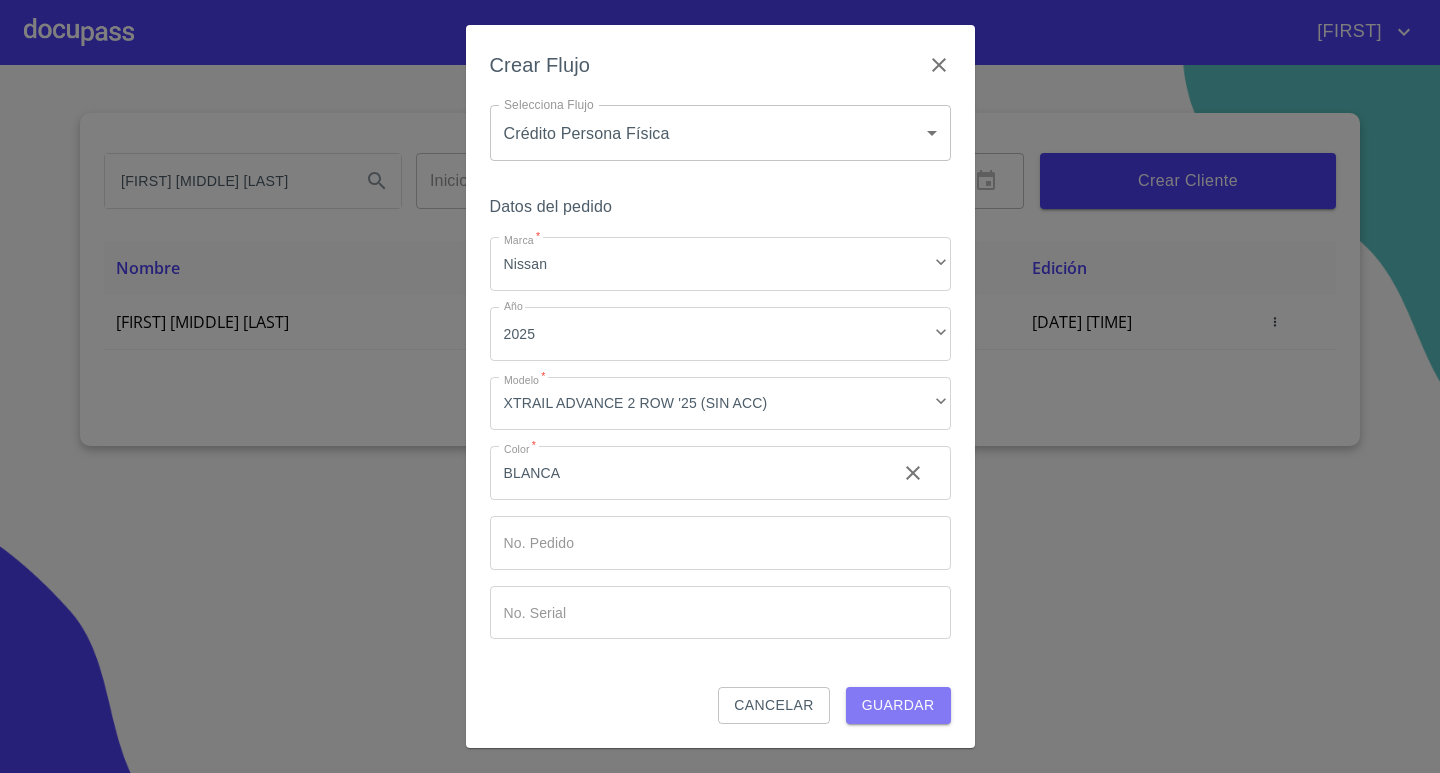 click on "Guardar" at bounding box center (898, 705) 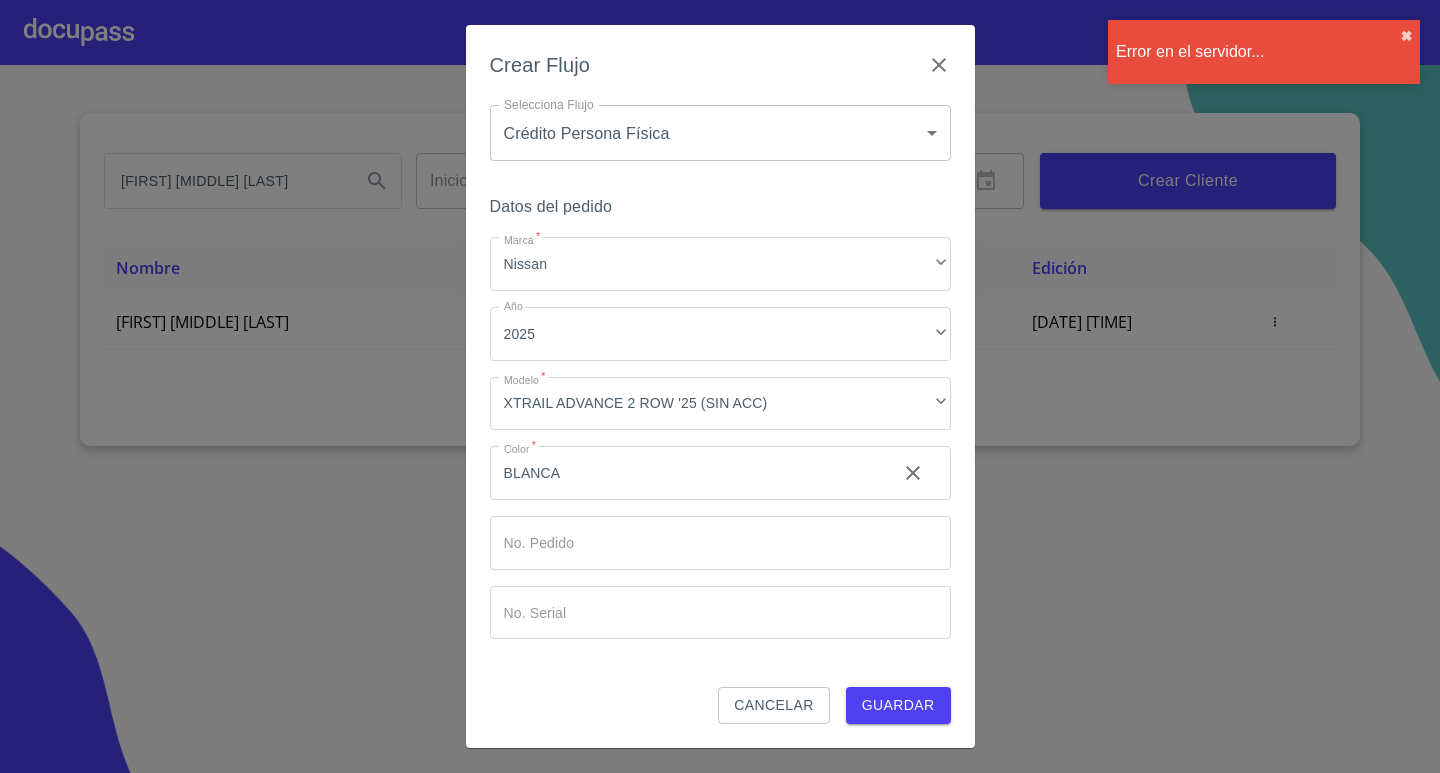 click on "Guardar" at bounding box center (898, 705) 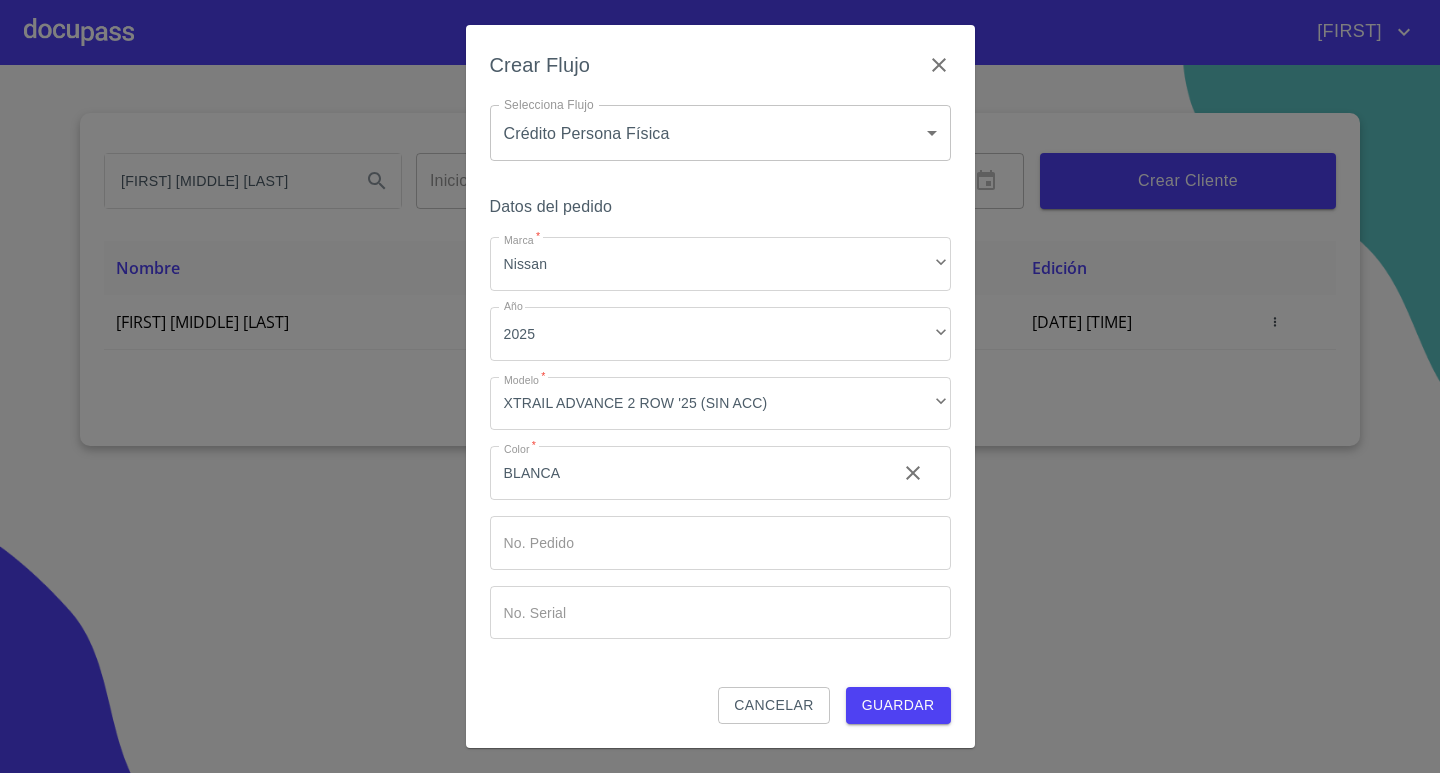 click on "Guardar" at bounding box center (898, 705) 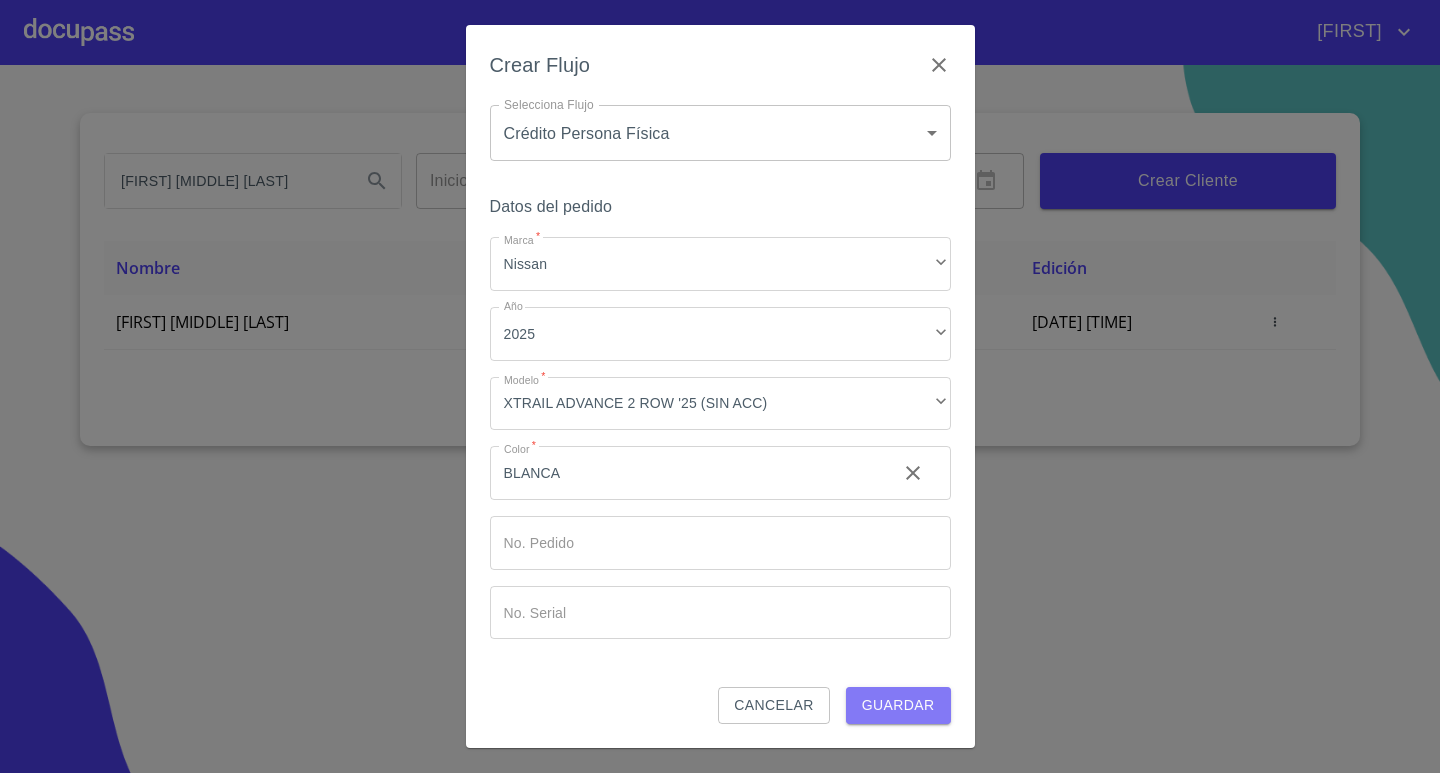 click on "Guardar" at bounding box center [898, 705] 